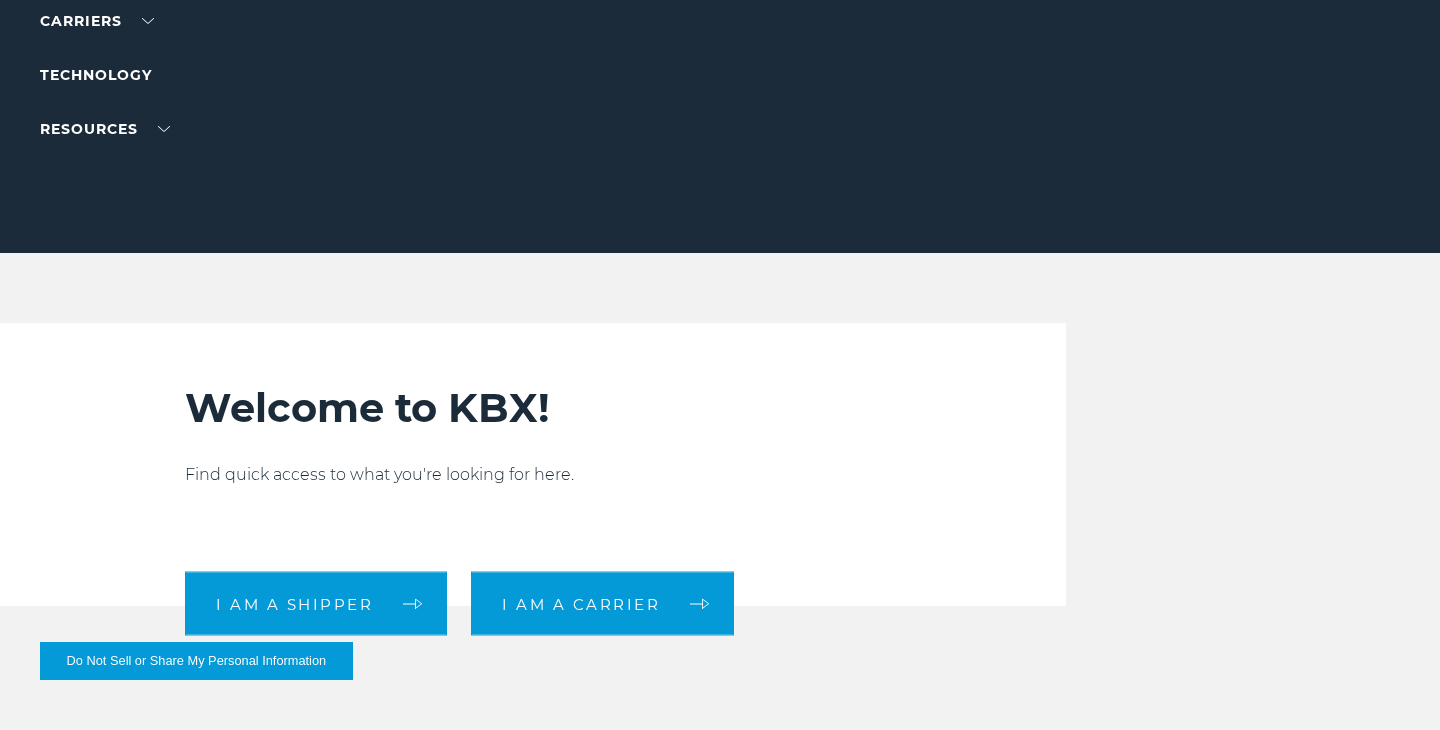 scroll, scrollTop: 0, scrollLeft: 0, axis: both 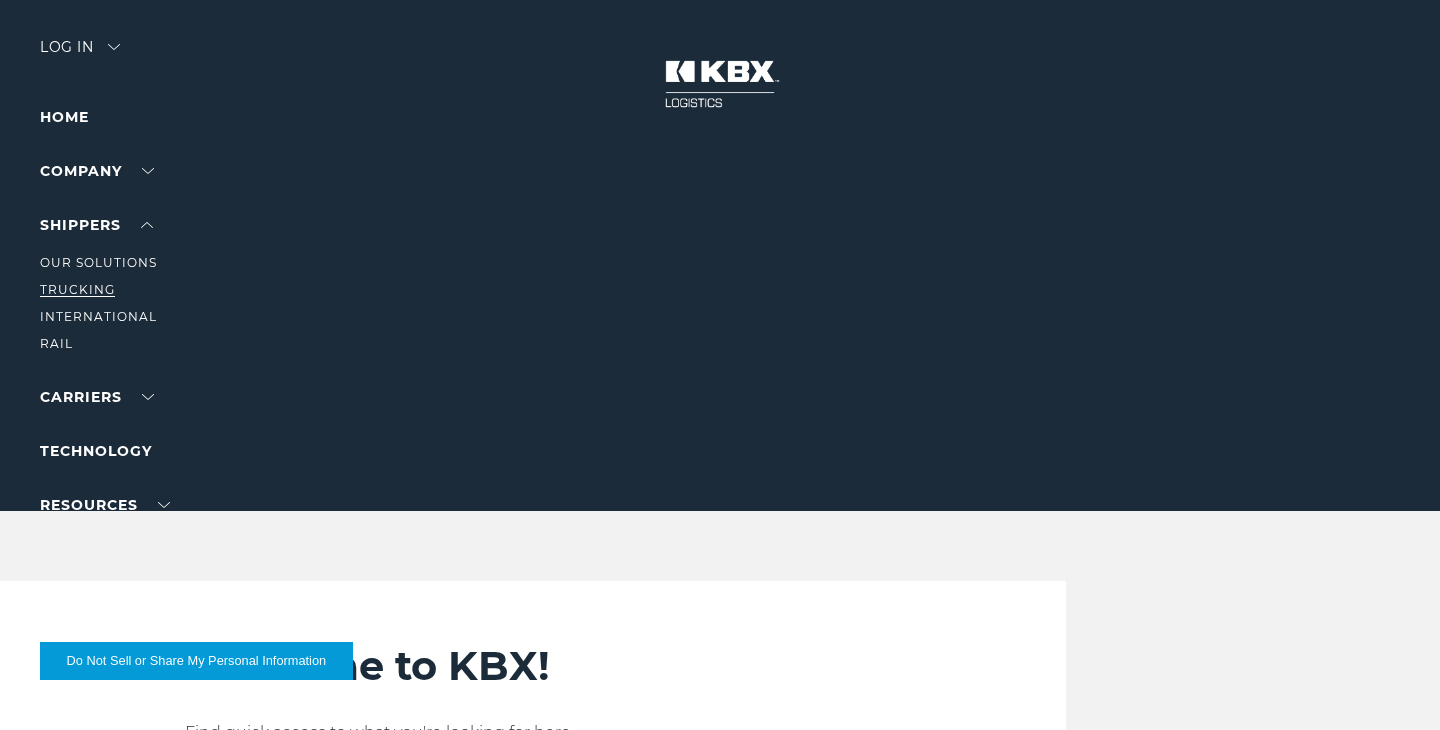 click on "Trucking" at bounding box center [77, 289] 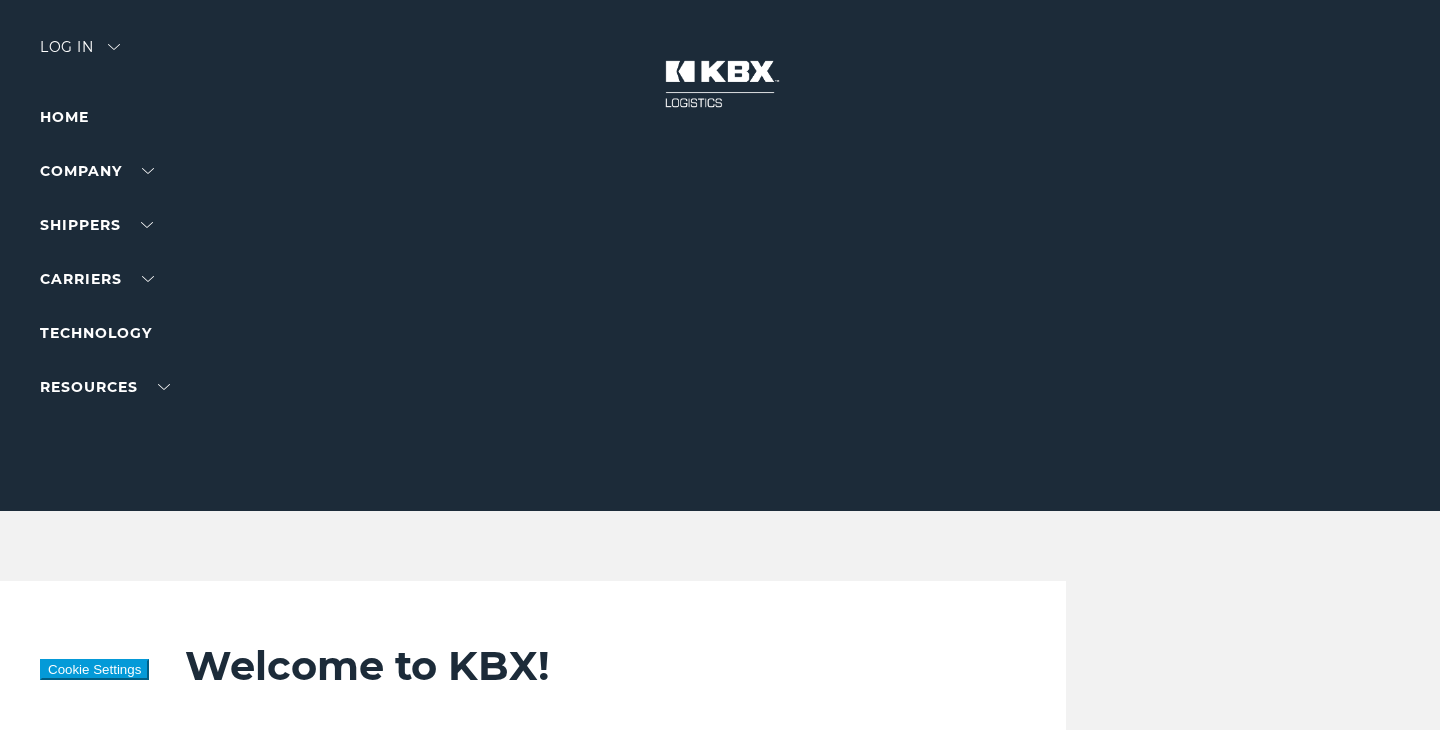 scroll, scrollTop: 0, scrollLeft: 0, axis: both 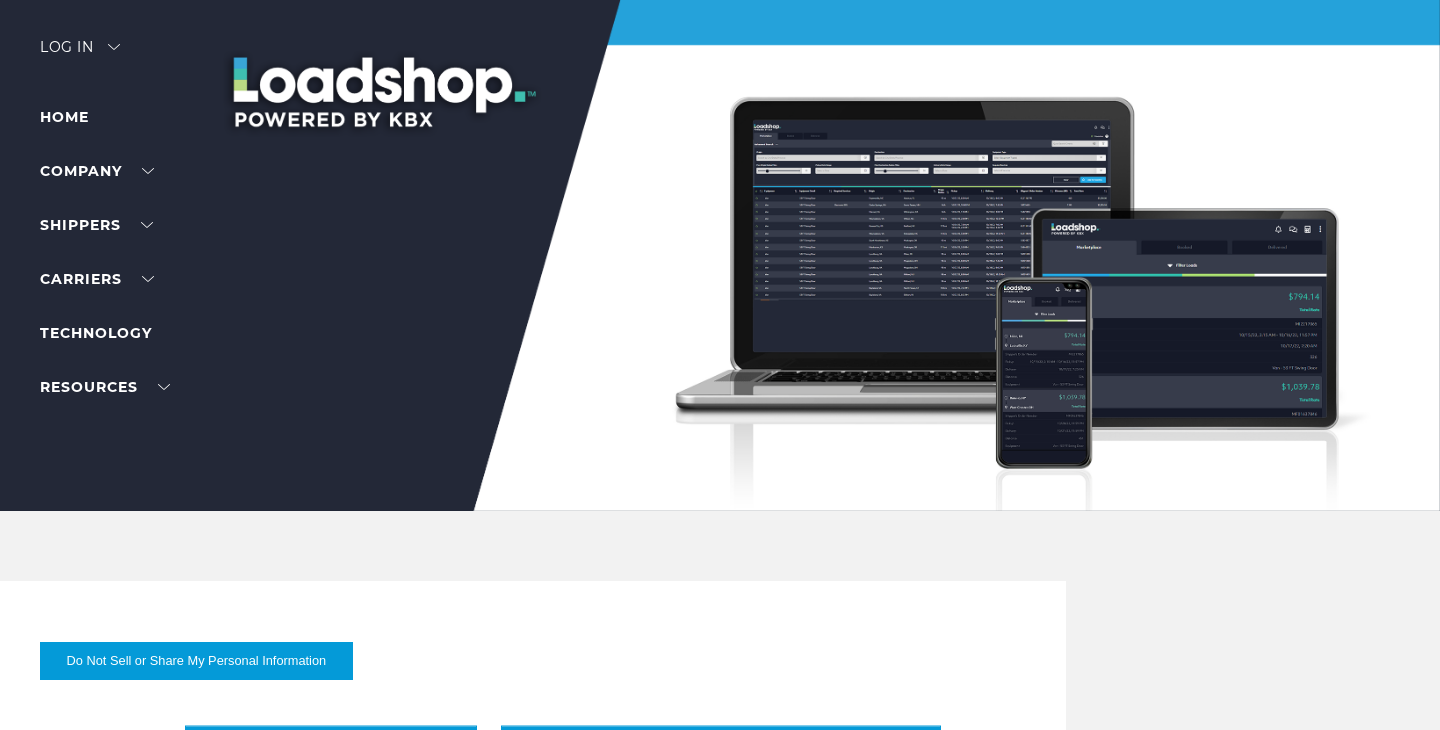 click on "Log in" at bounding box center [80, 54] 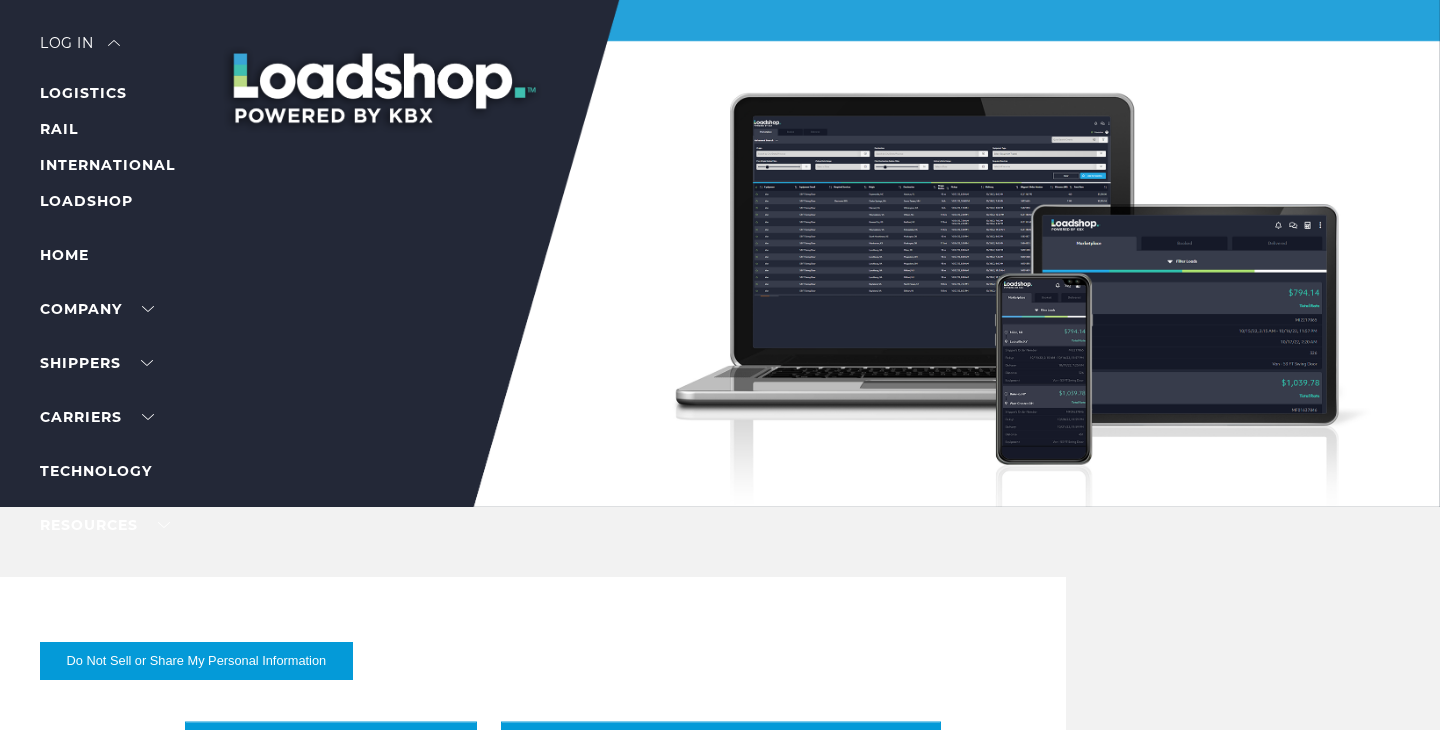 scroll, scrollTop: 0, scrollLeft: 0, axis: both 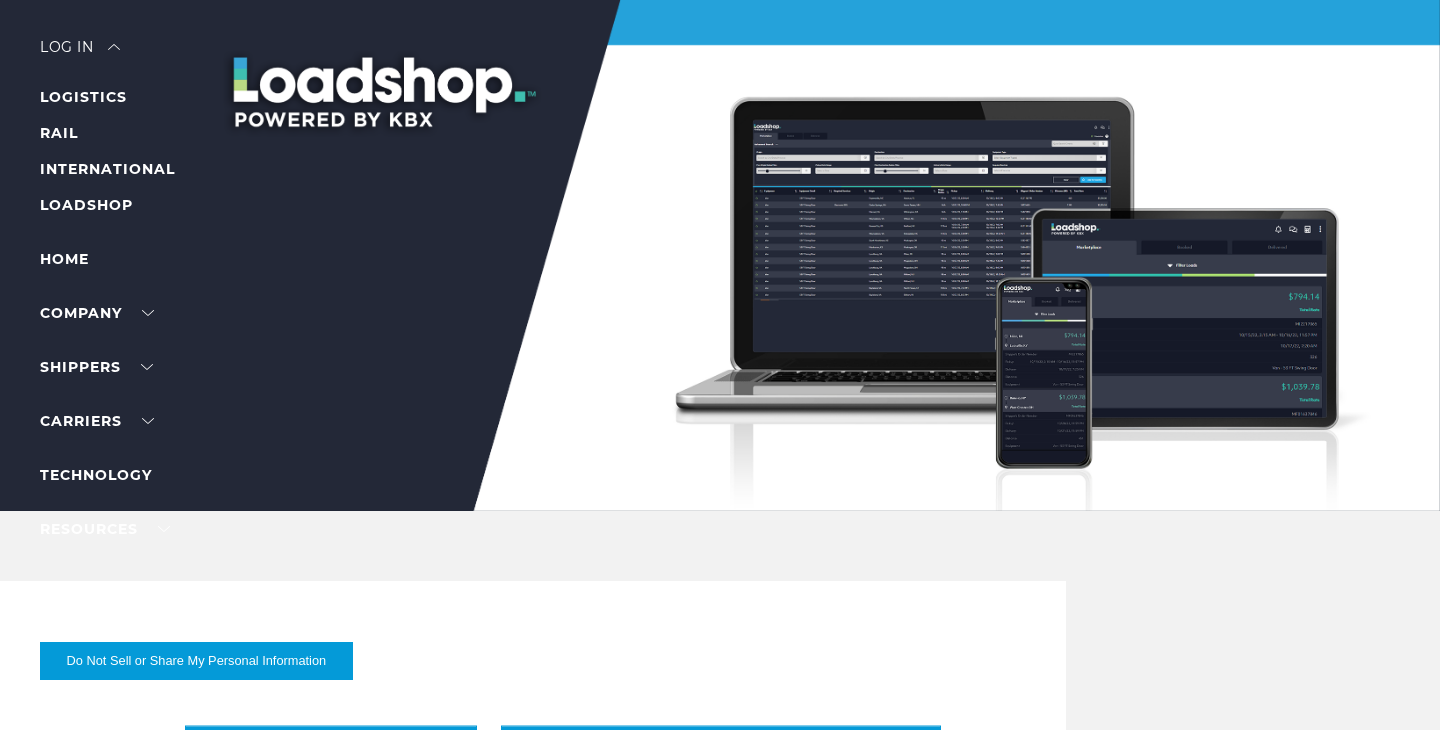 click on "Log in" at bounding box center [80, 54] 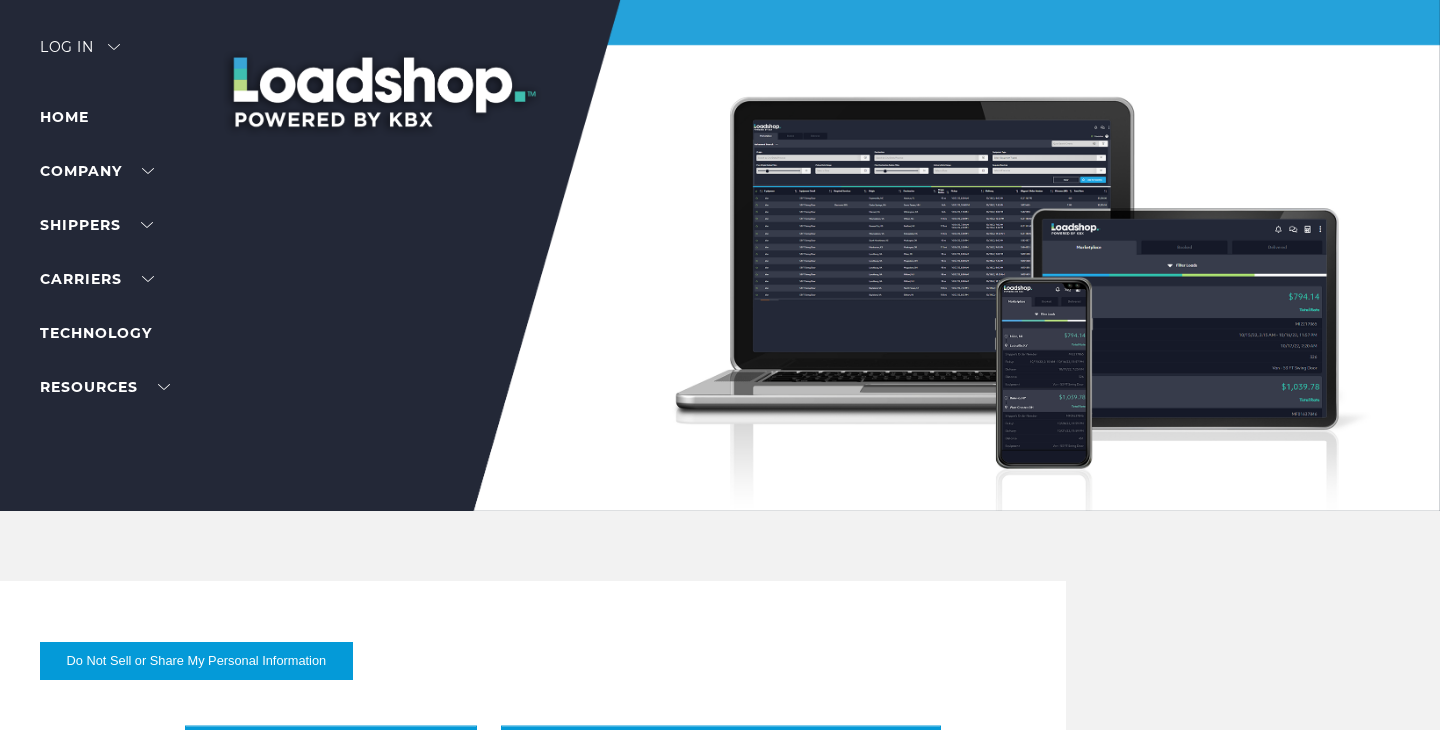 click on "Log in" at bounding box center (80, 54) 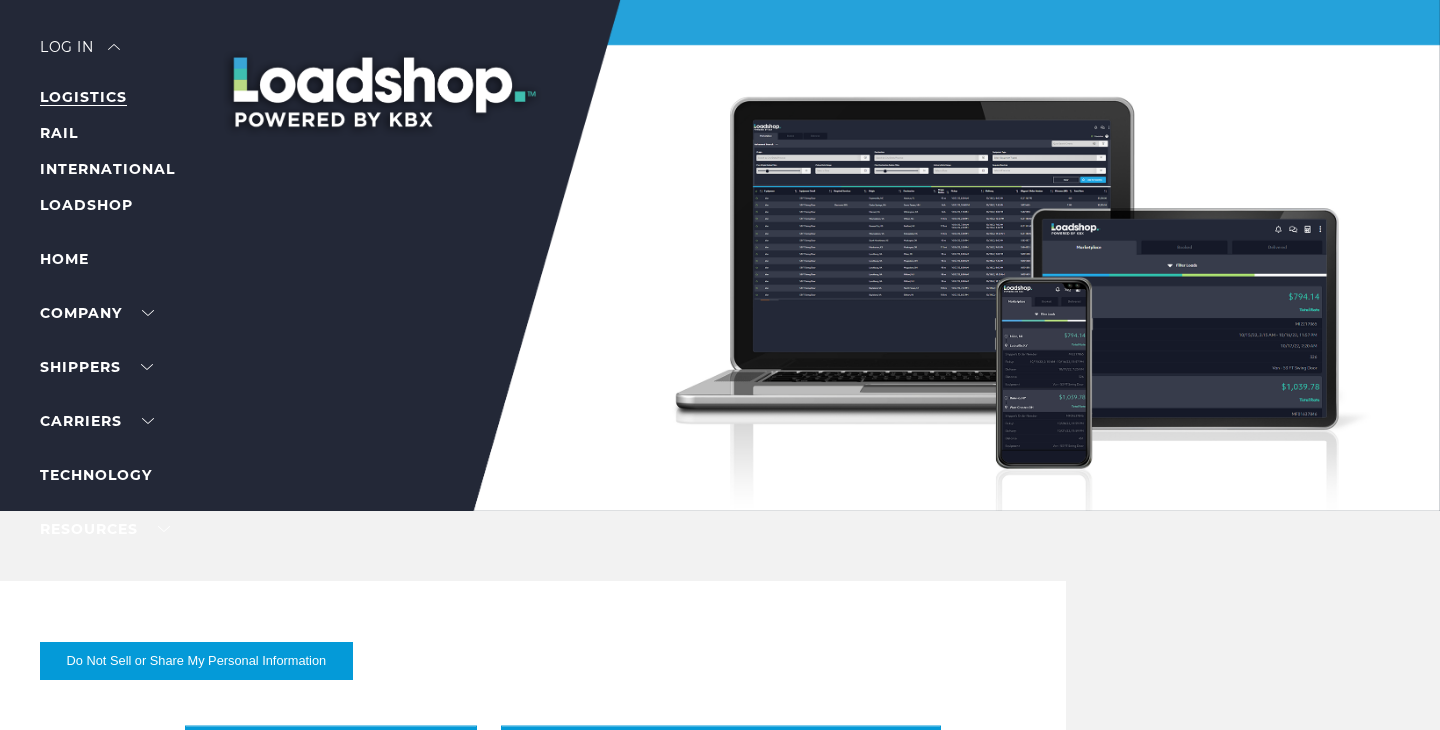 click on "LOGISTICS" at bounding box center (83, 97) 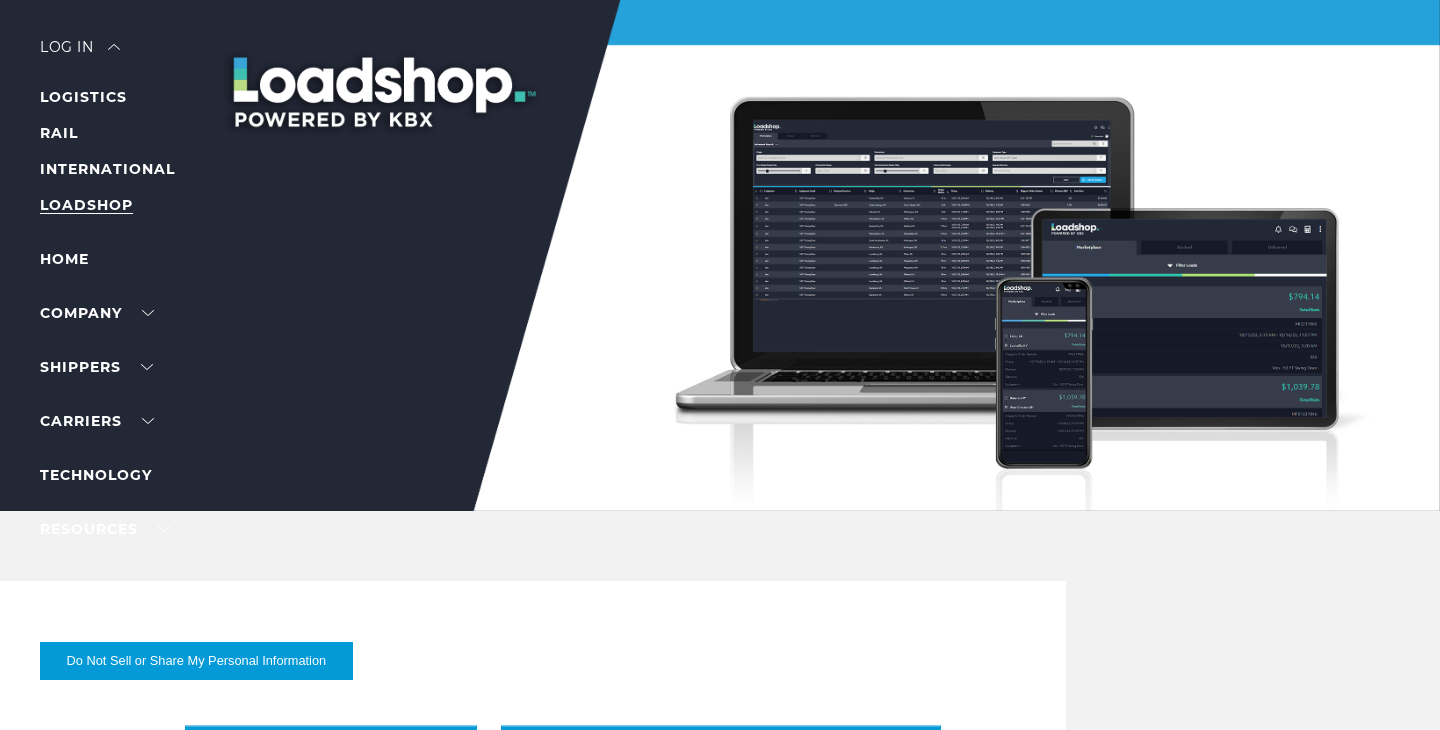 click on "LOADSHOP" at bounding box center [86, 205] 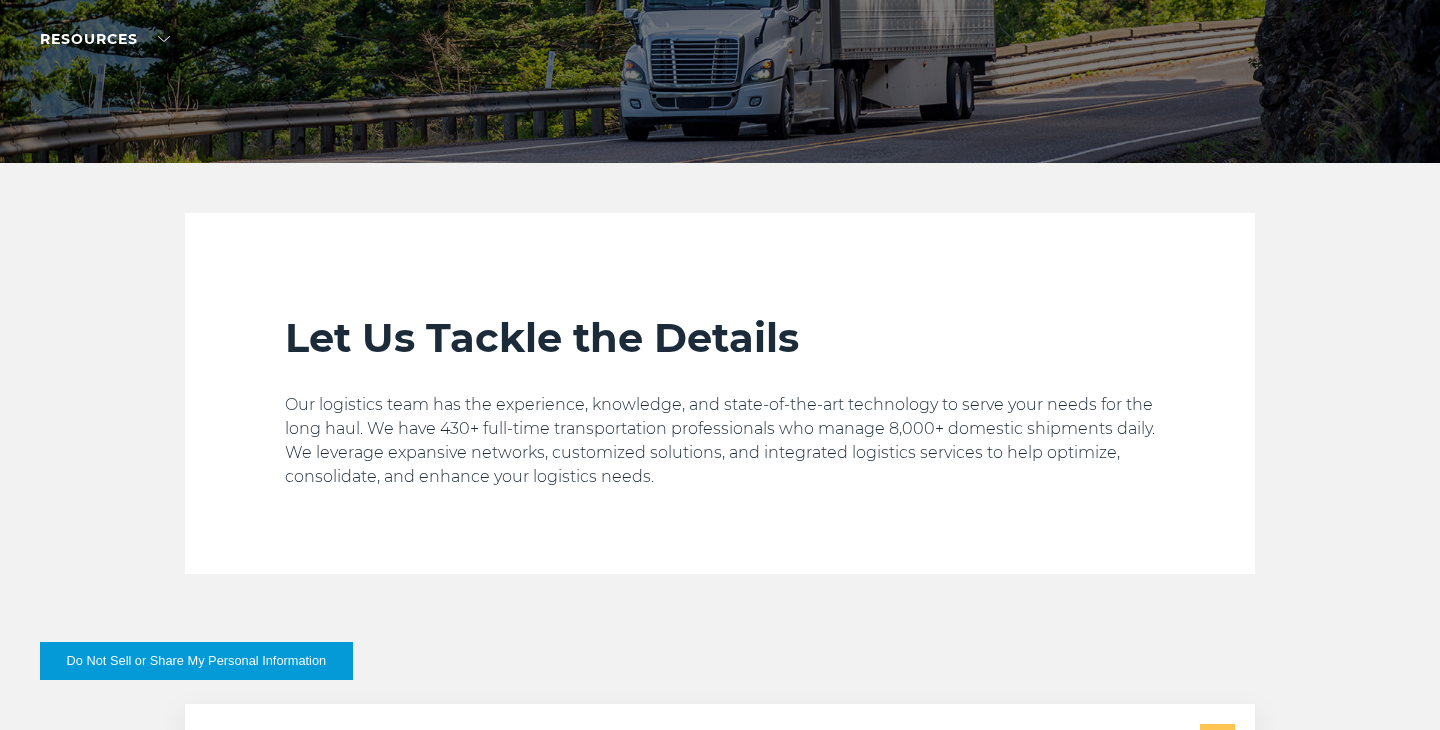 scroll, scrollTop: 0, scrollLeft: 0, axis: both 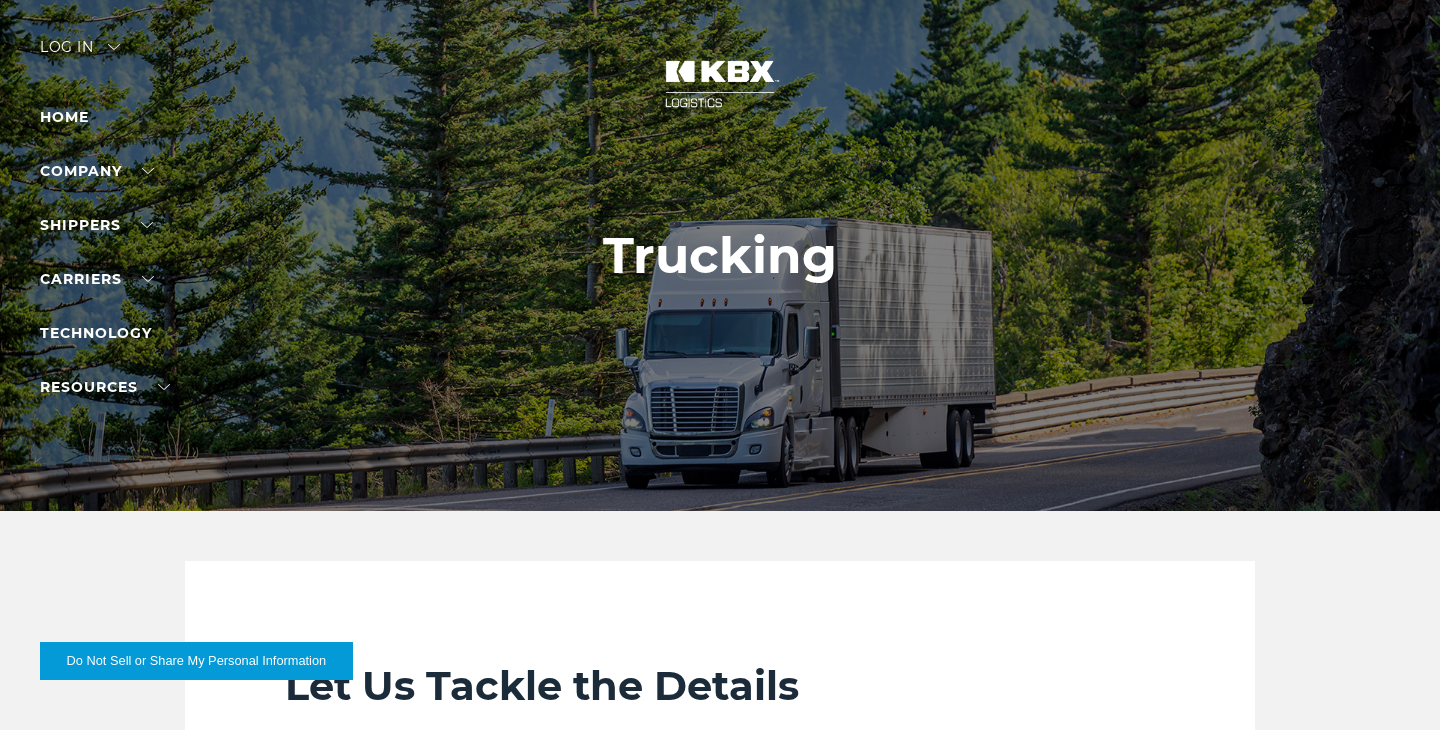 click at bounding box center [720, 255] 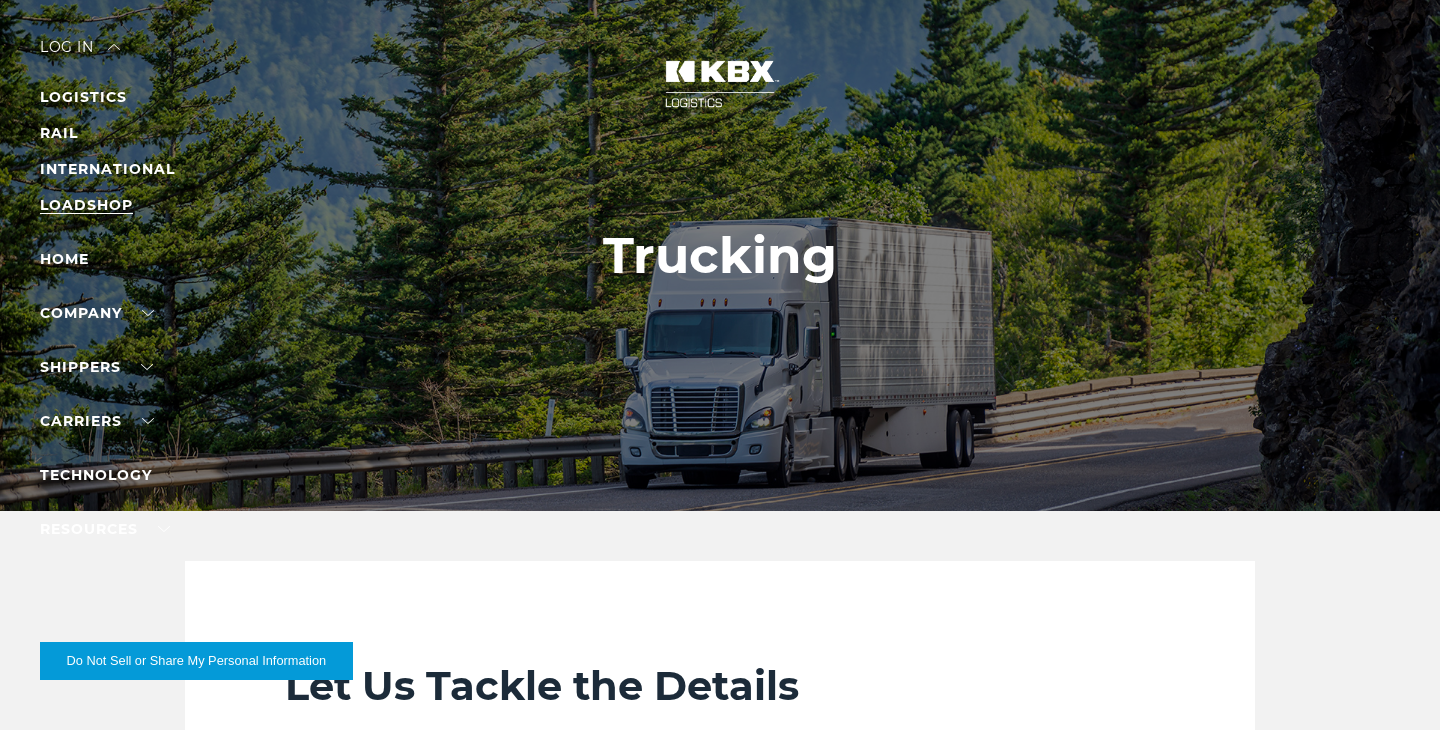 click on "LOADSHOP" at bounding box center (86, 205) 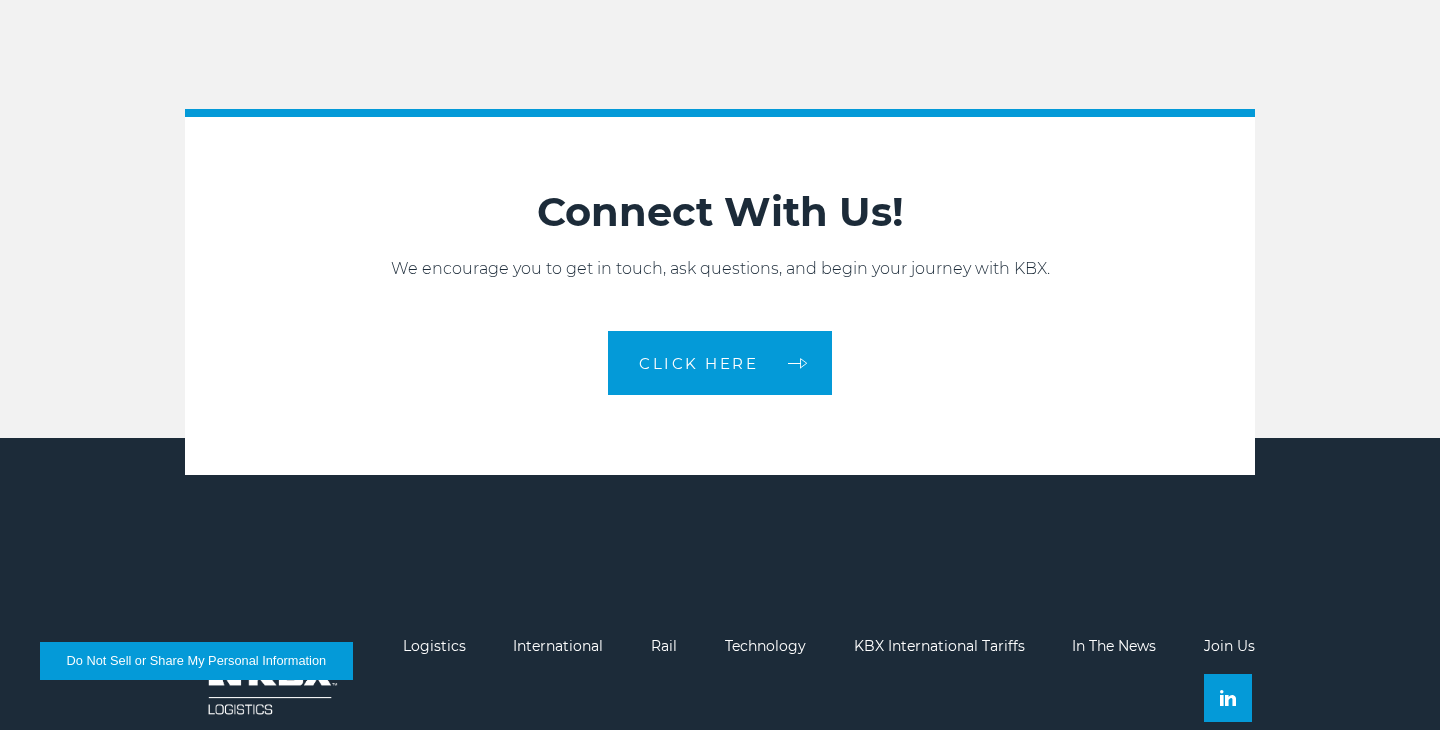scroll, scrollTop: 4234, scrollLeft: 0, axis: vertical 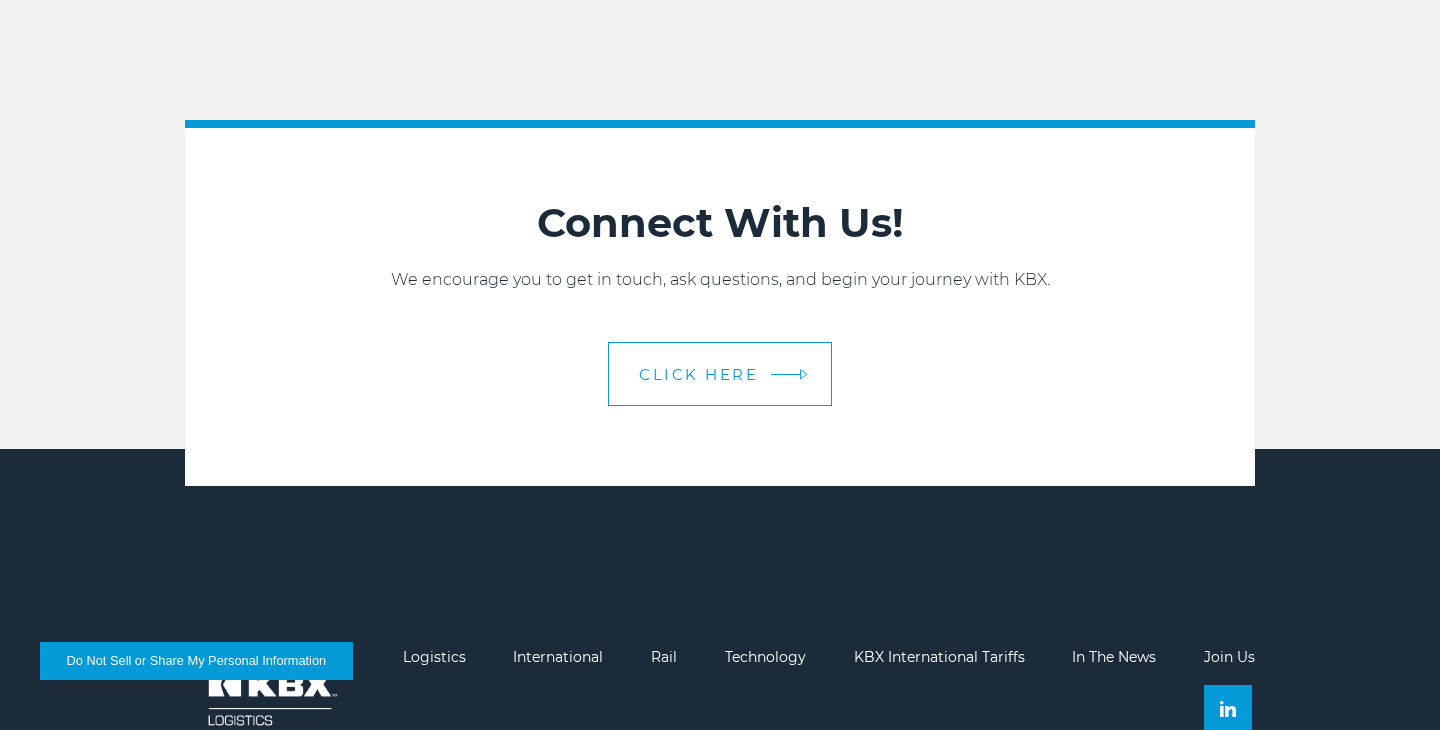 click on "CLICK HERE" at bounding box center (698, 374) 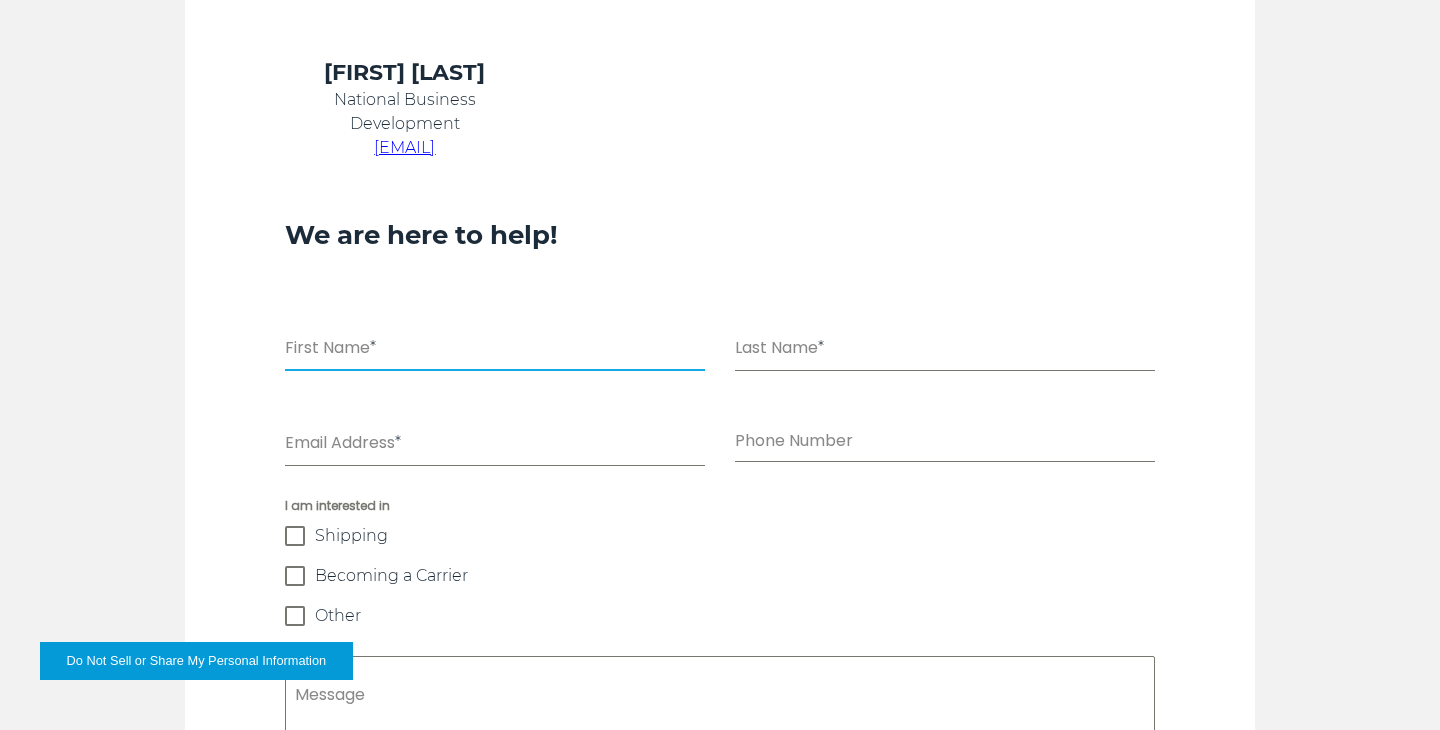 scroll, scrollTop: 1173, scrollLeft: 0, axis: vertical 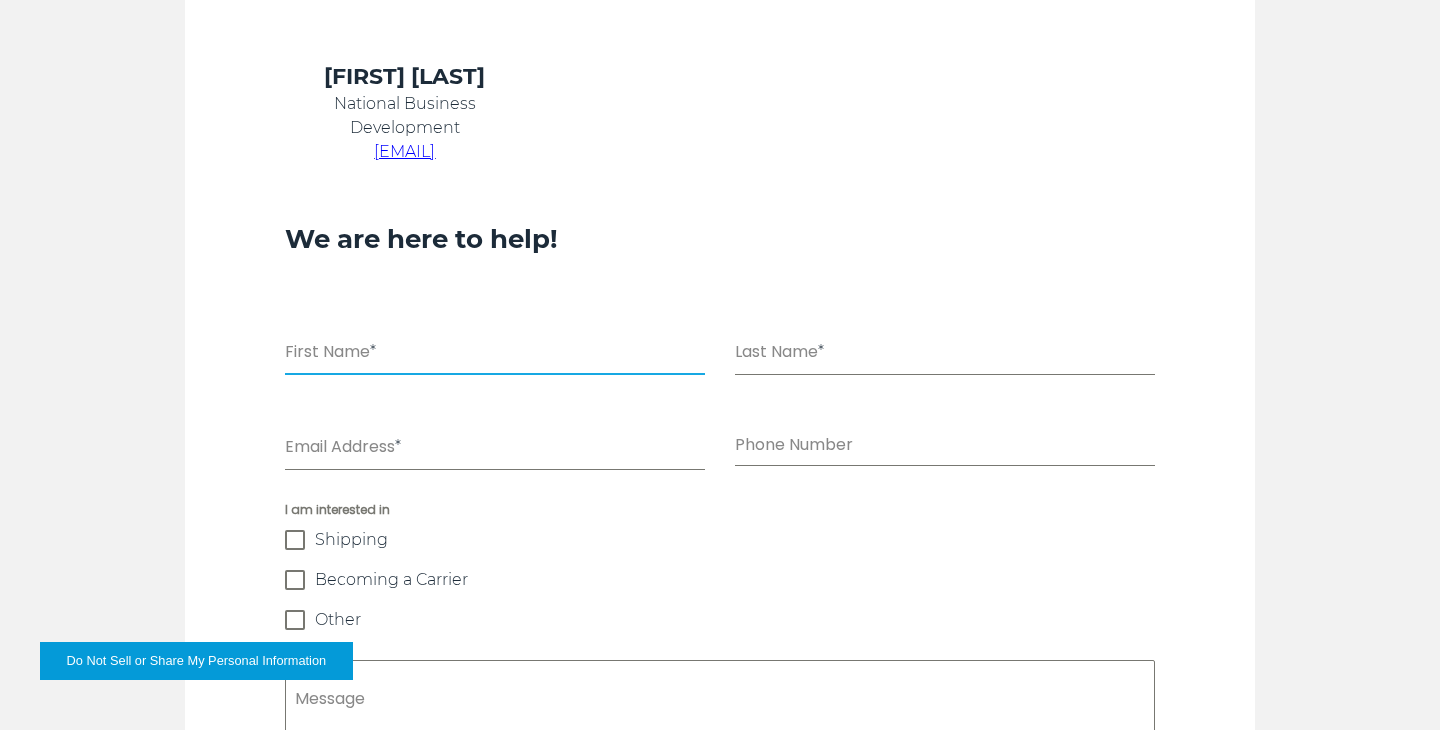 click on "First Name  *" at bounding box center (495, 354) 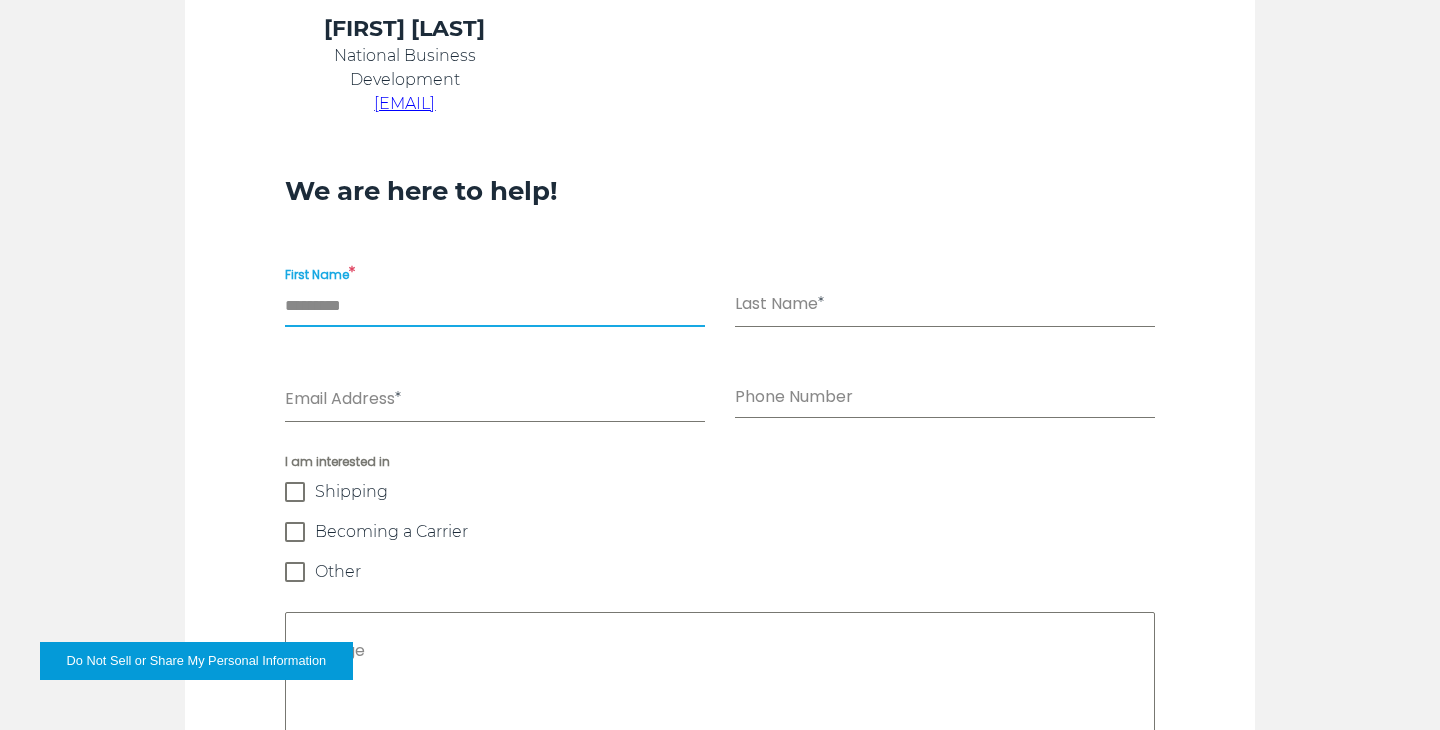 scroll, scrollTop: 1214, scrollLeft: 0, axis: vertical 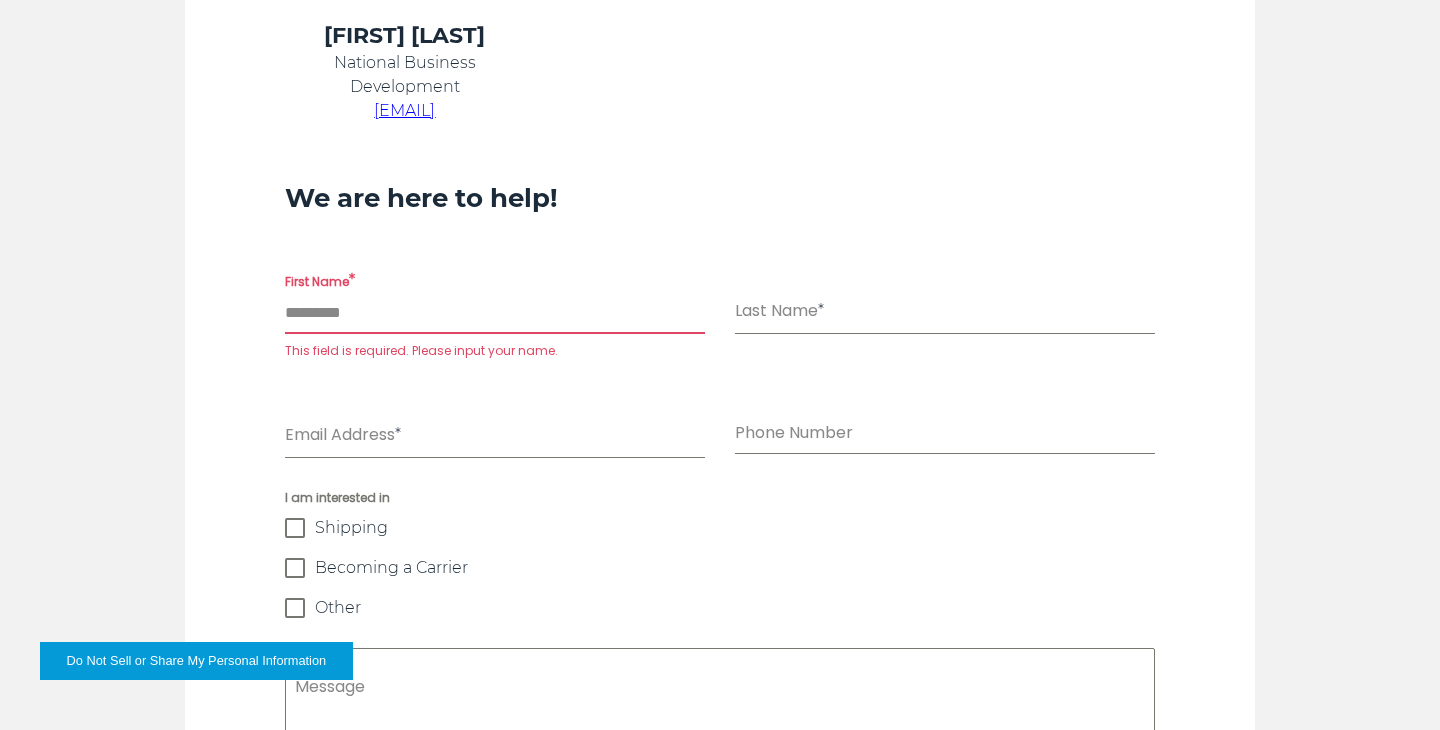 click on "First Name  *" at bounding box center (495, 313) 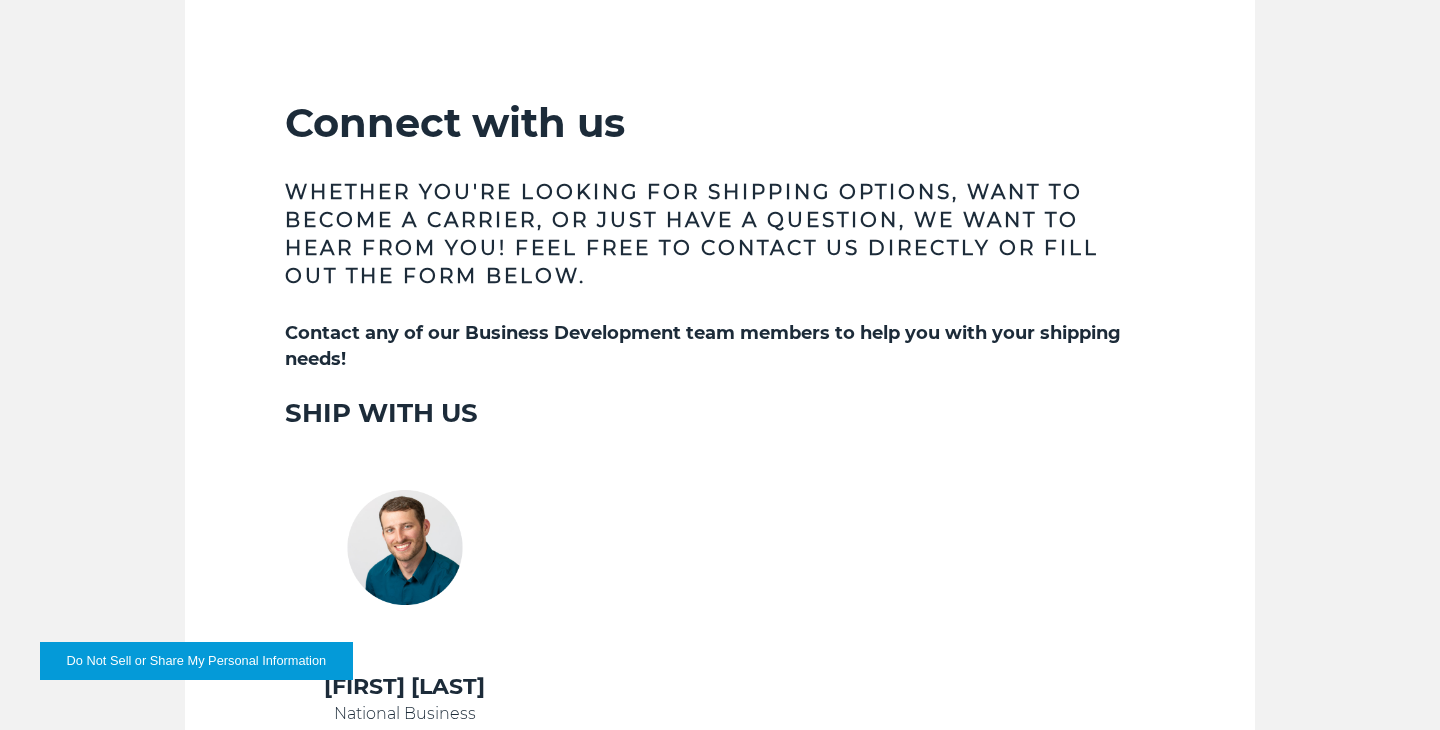 scroll, scrollTop: 0, scrollLeft: 0, axis: both 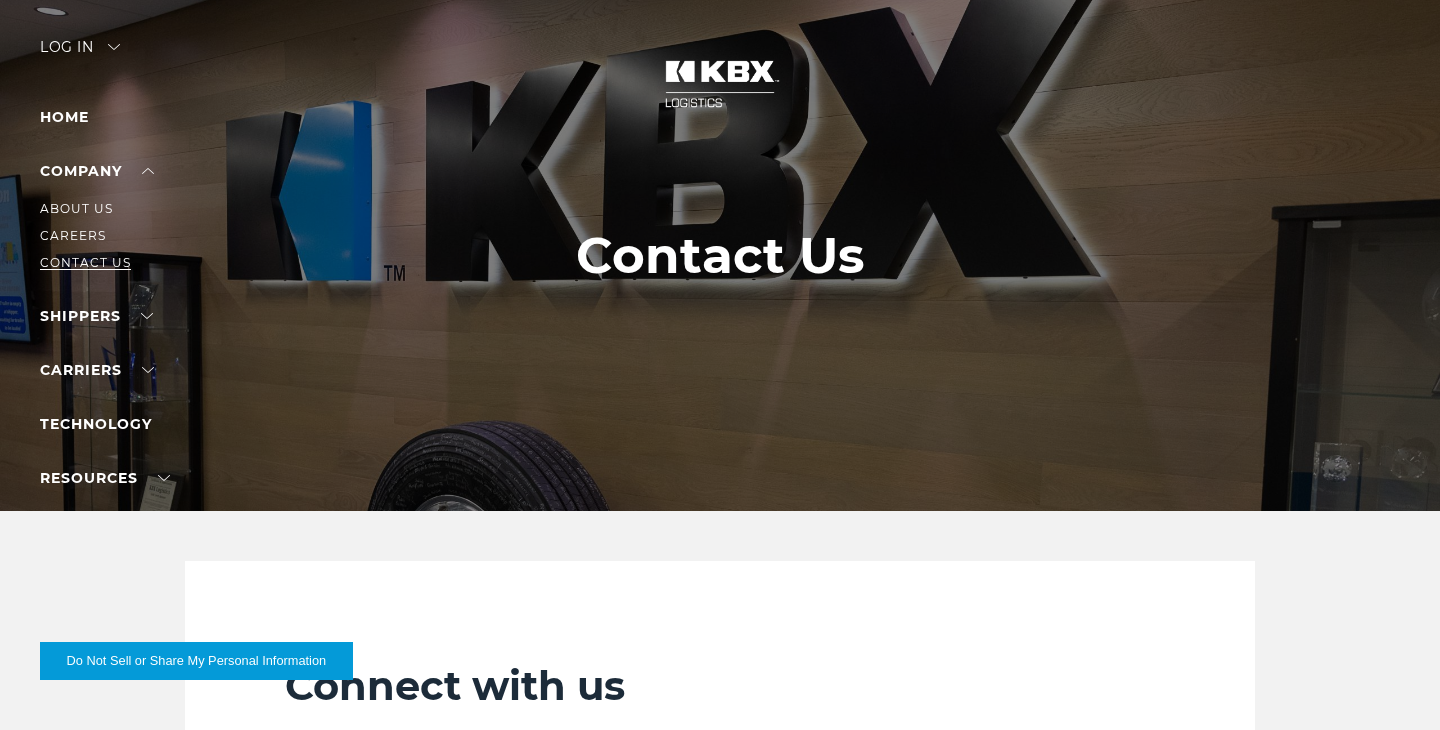click on "Contact Us" at bounding box center [85, 262] 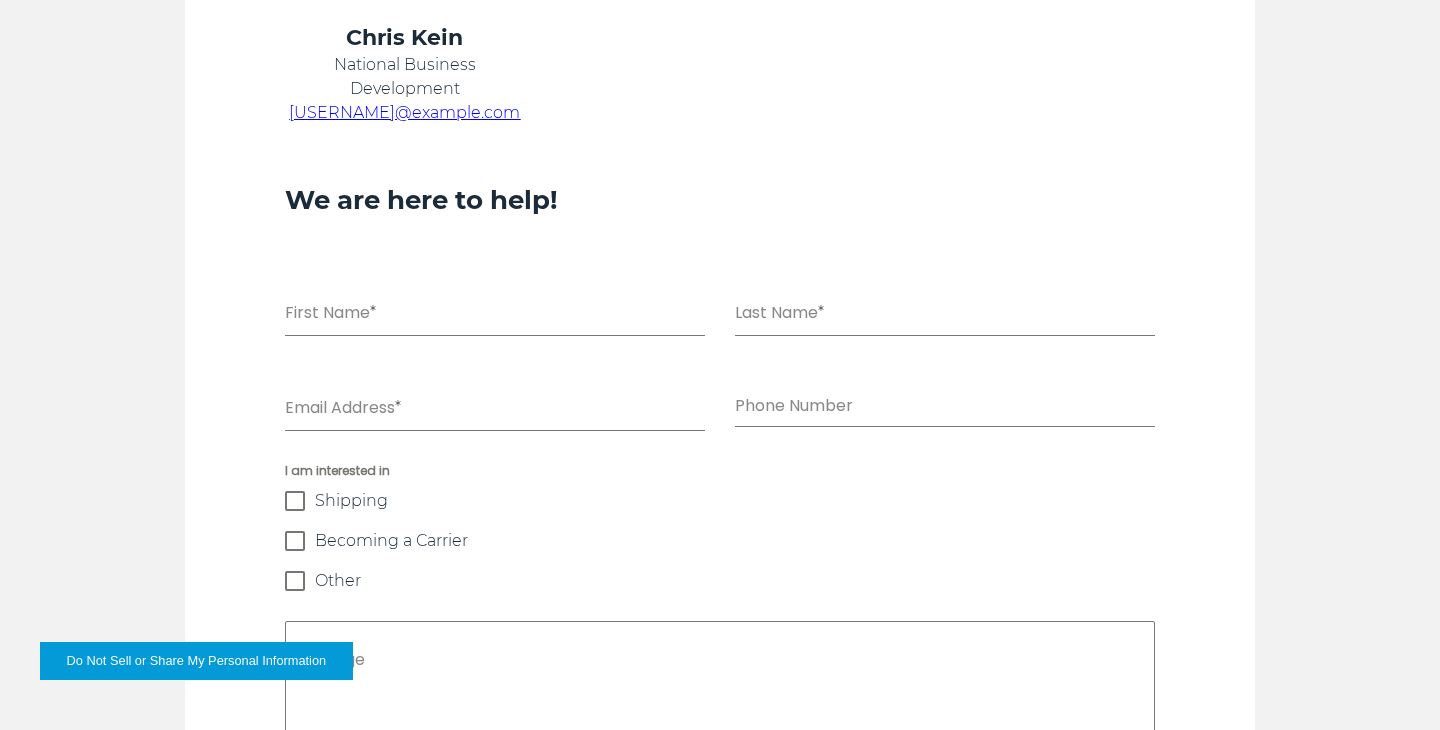 scroll, scrollTop: 1277, scrollLeft: 0, axis: vertical 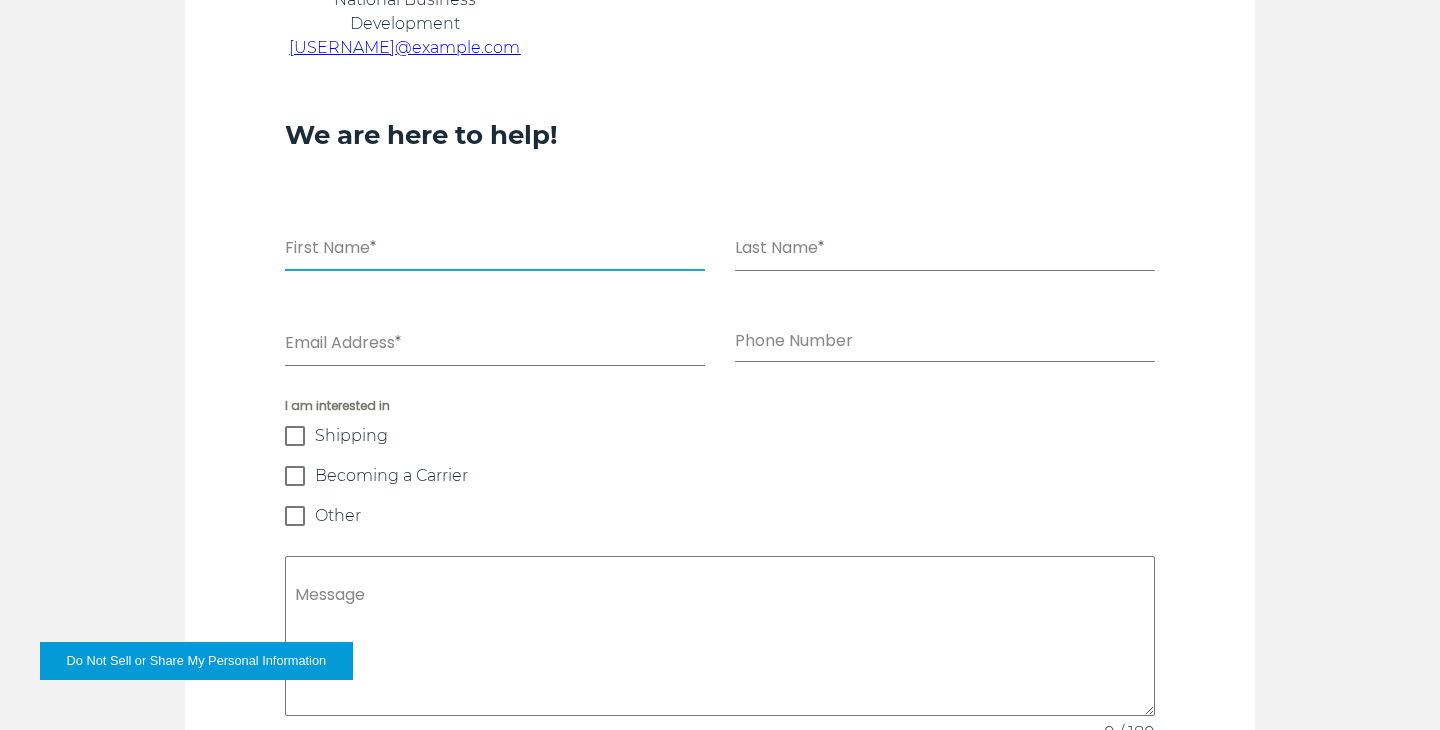 click on "First Name  *" at bounding box center (495, 250) 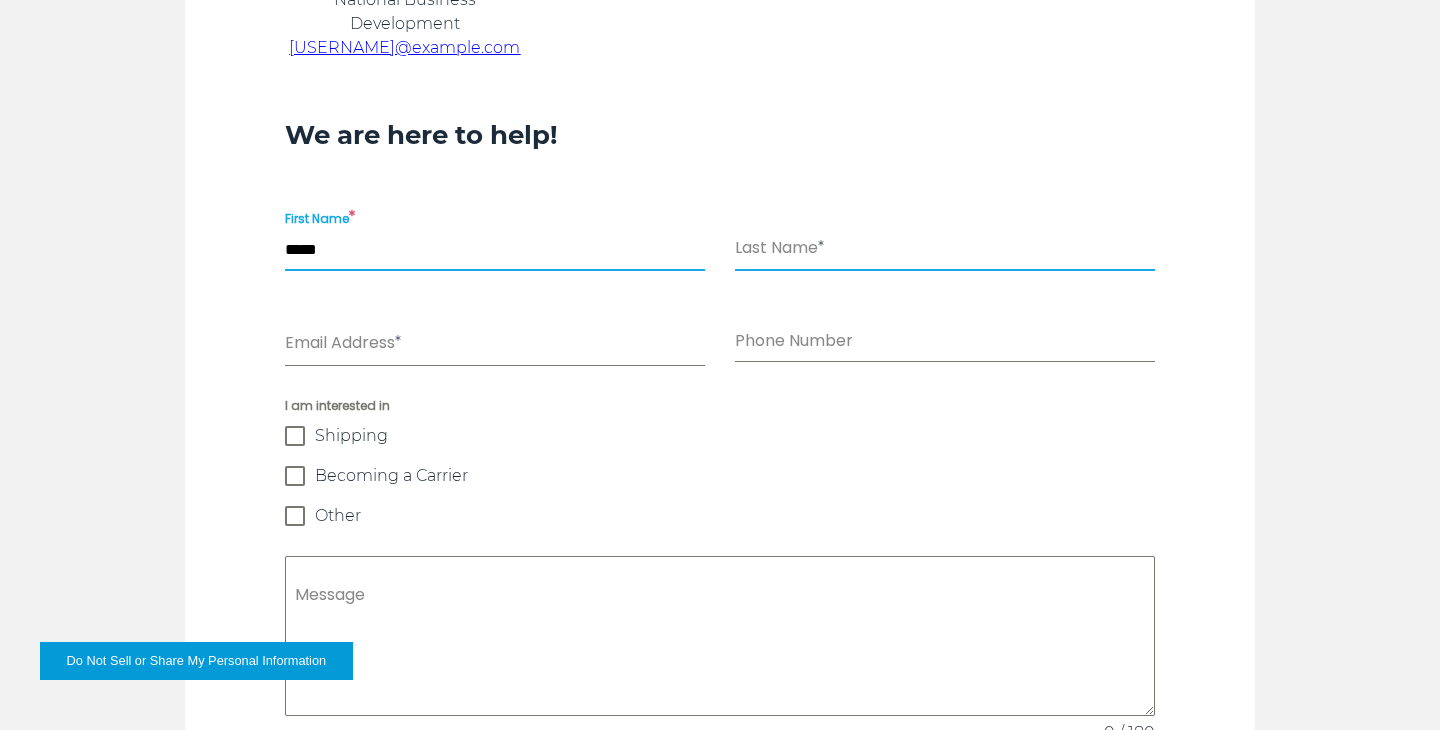 type on "*****" 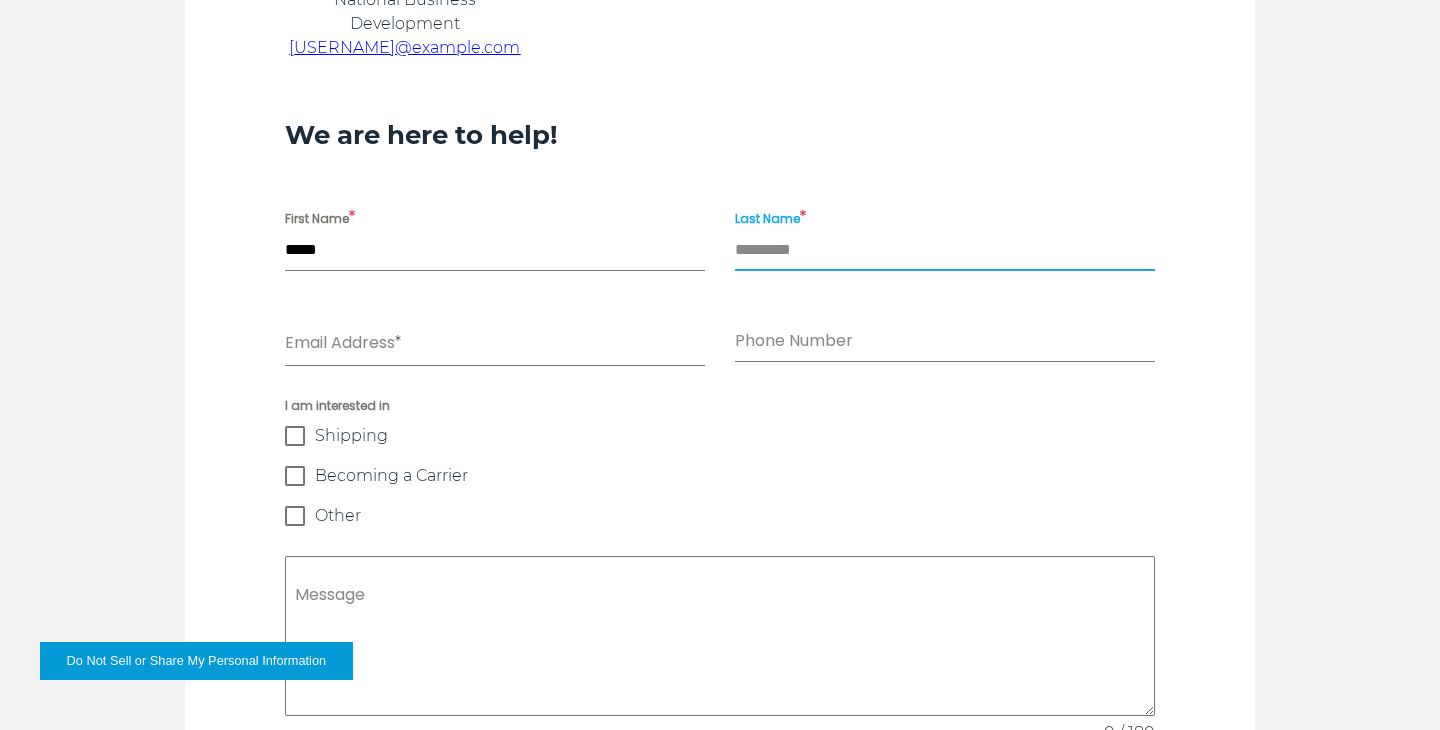 click on "Last Name  *" at bounding box center [945, 250] 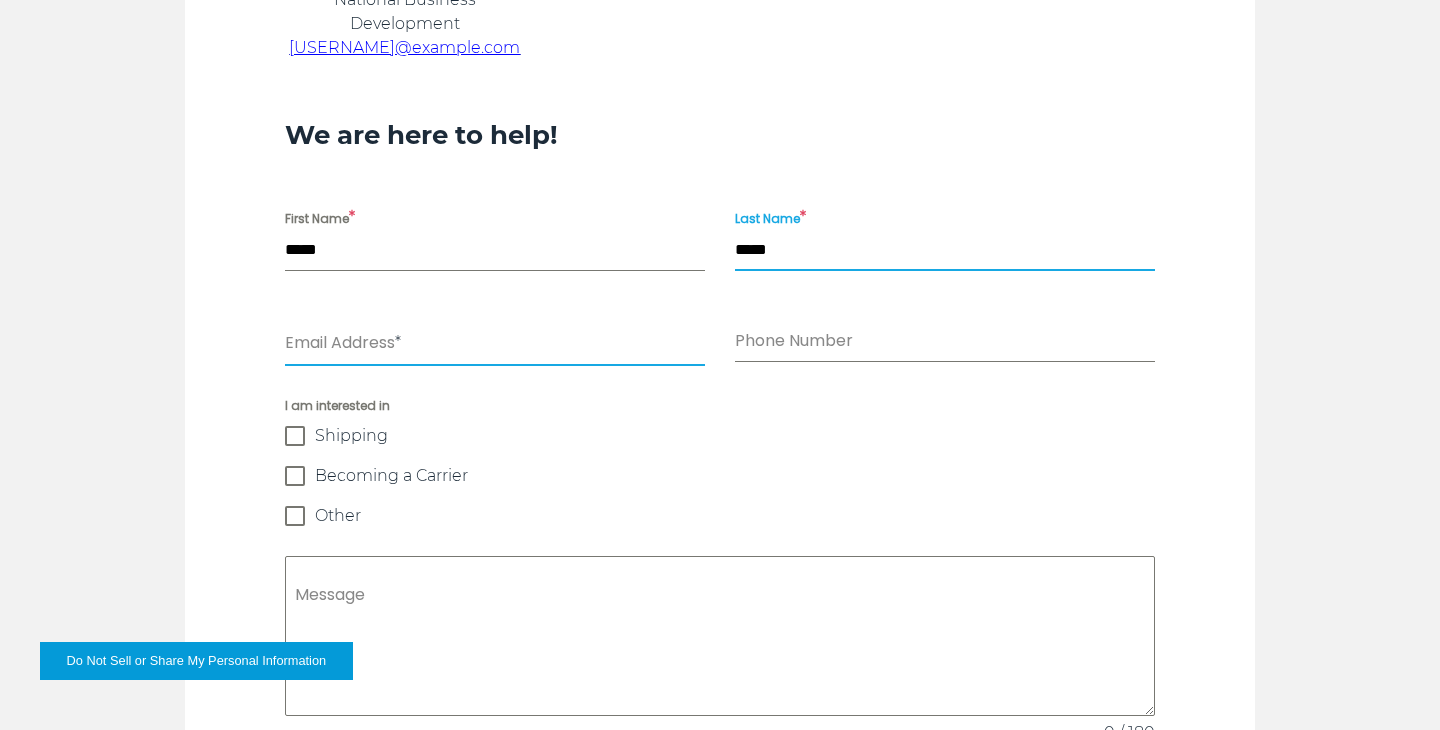 type on "*****" 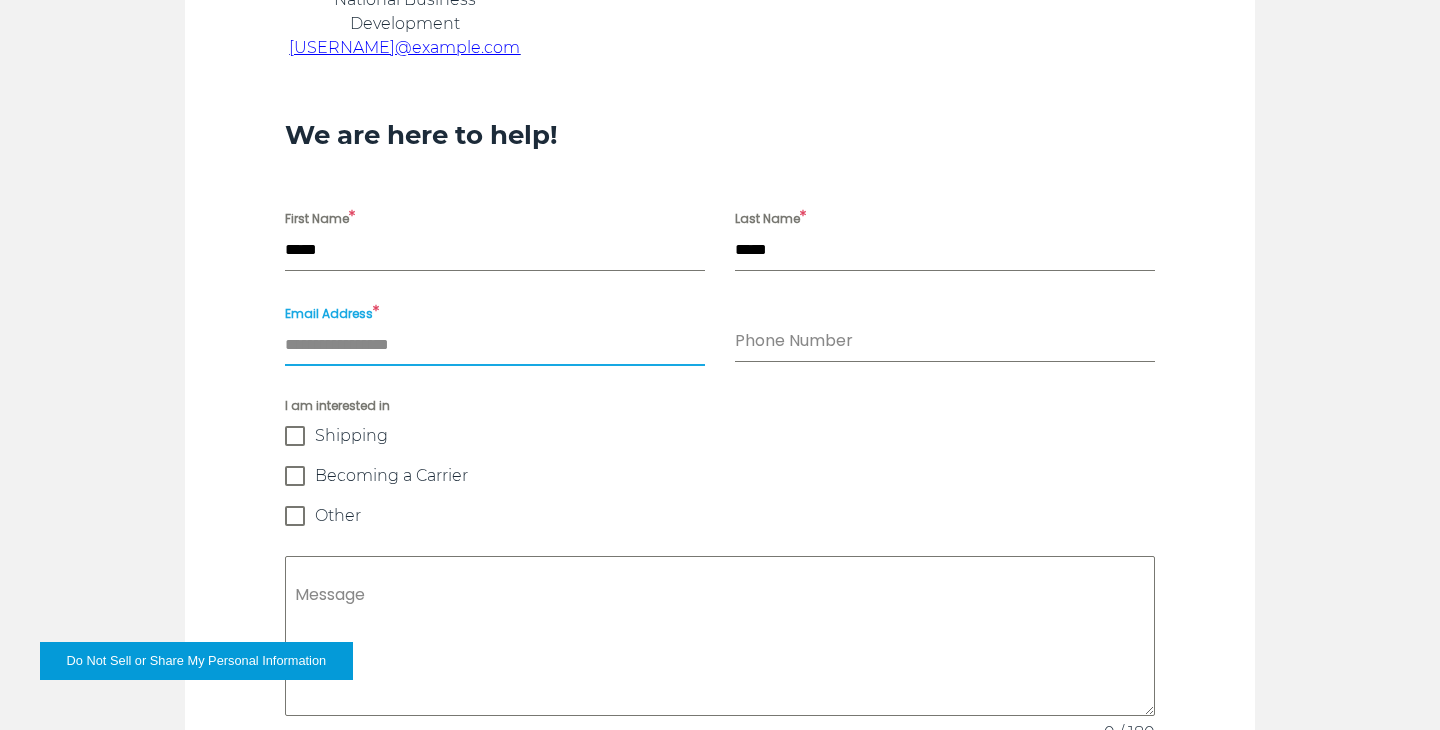 click on "Email Address  *" at bounding box center [495, 345] 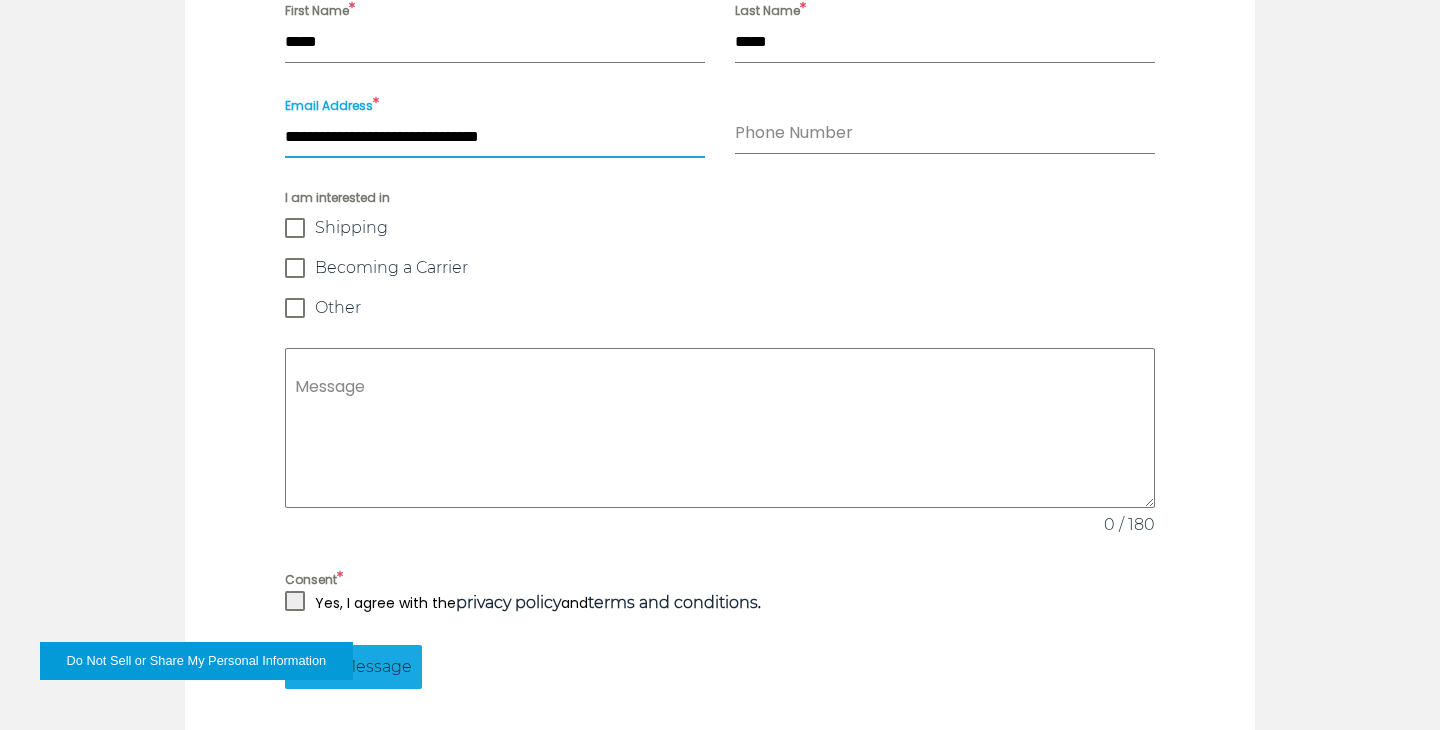 scroll, scrollTop: 1501, scrollLeft: 0, axis: vertical 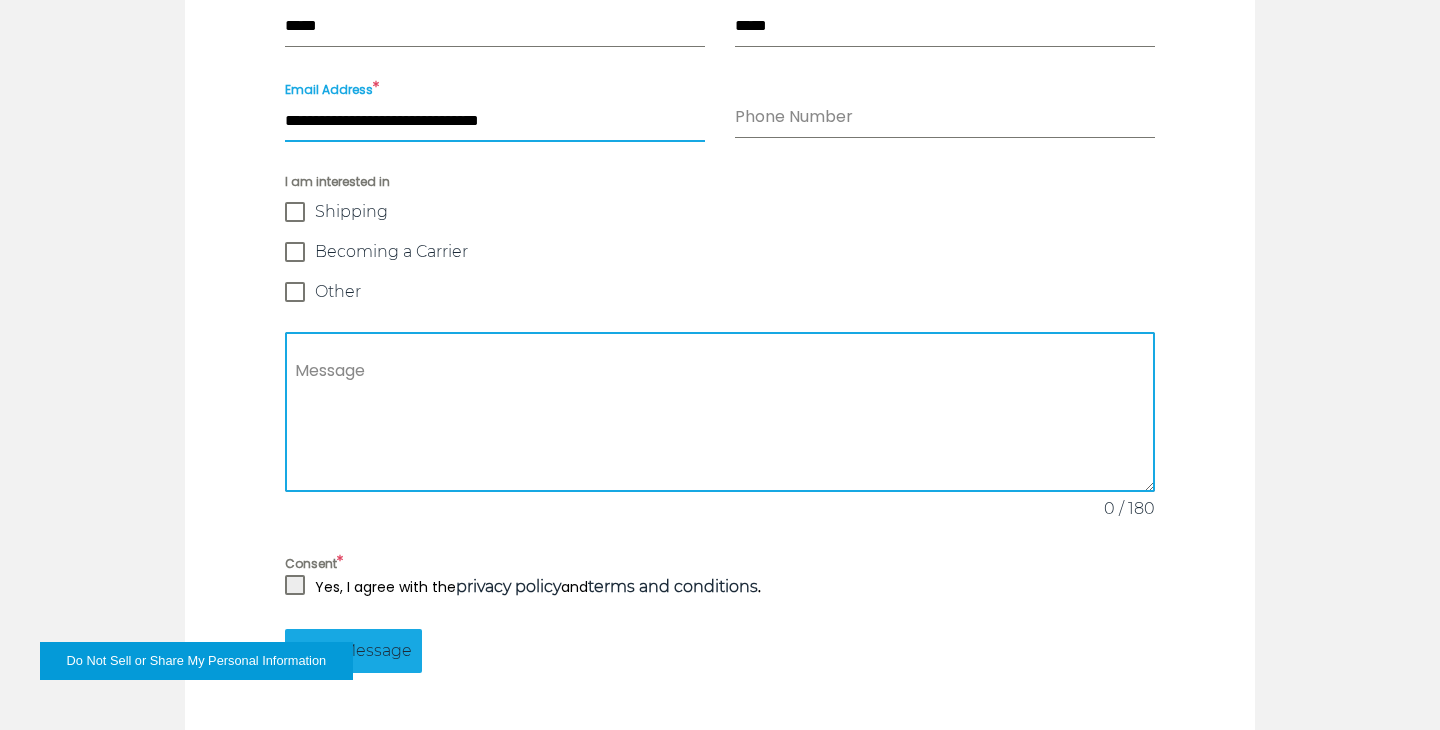 type on "**********" 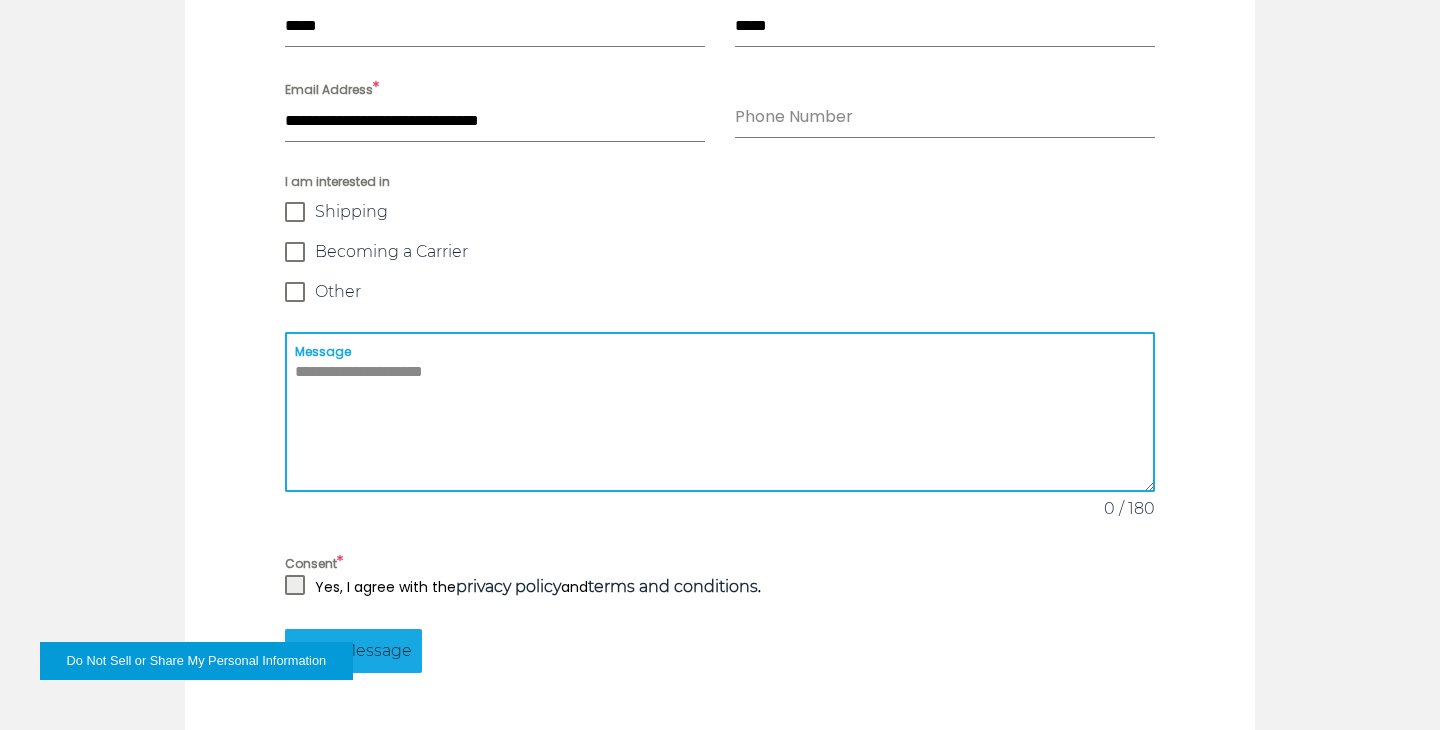 click on "Message" at bounding box center (720, 412) 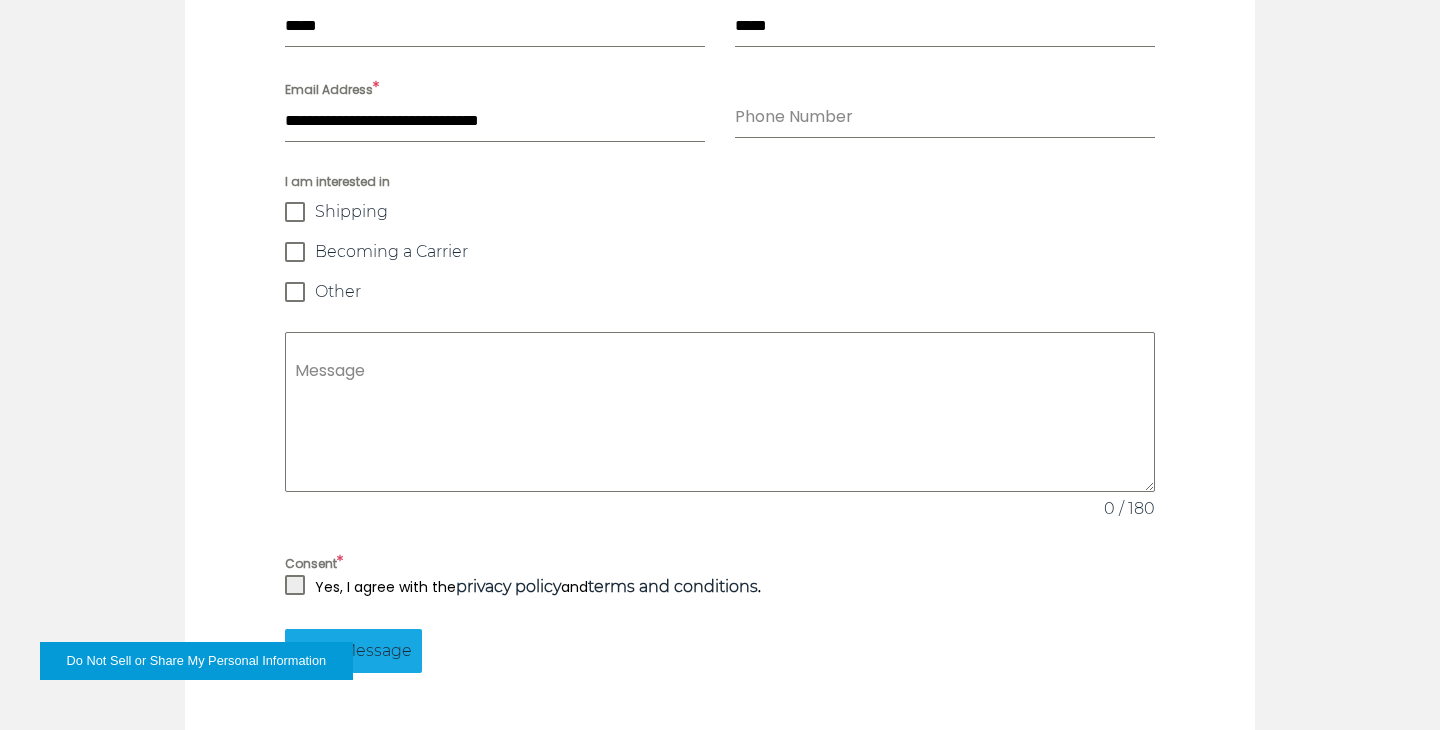 click on "Yes, I agree with the  privacy policy  and  terms and conditions ." at bounding box center (538, 587) 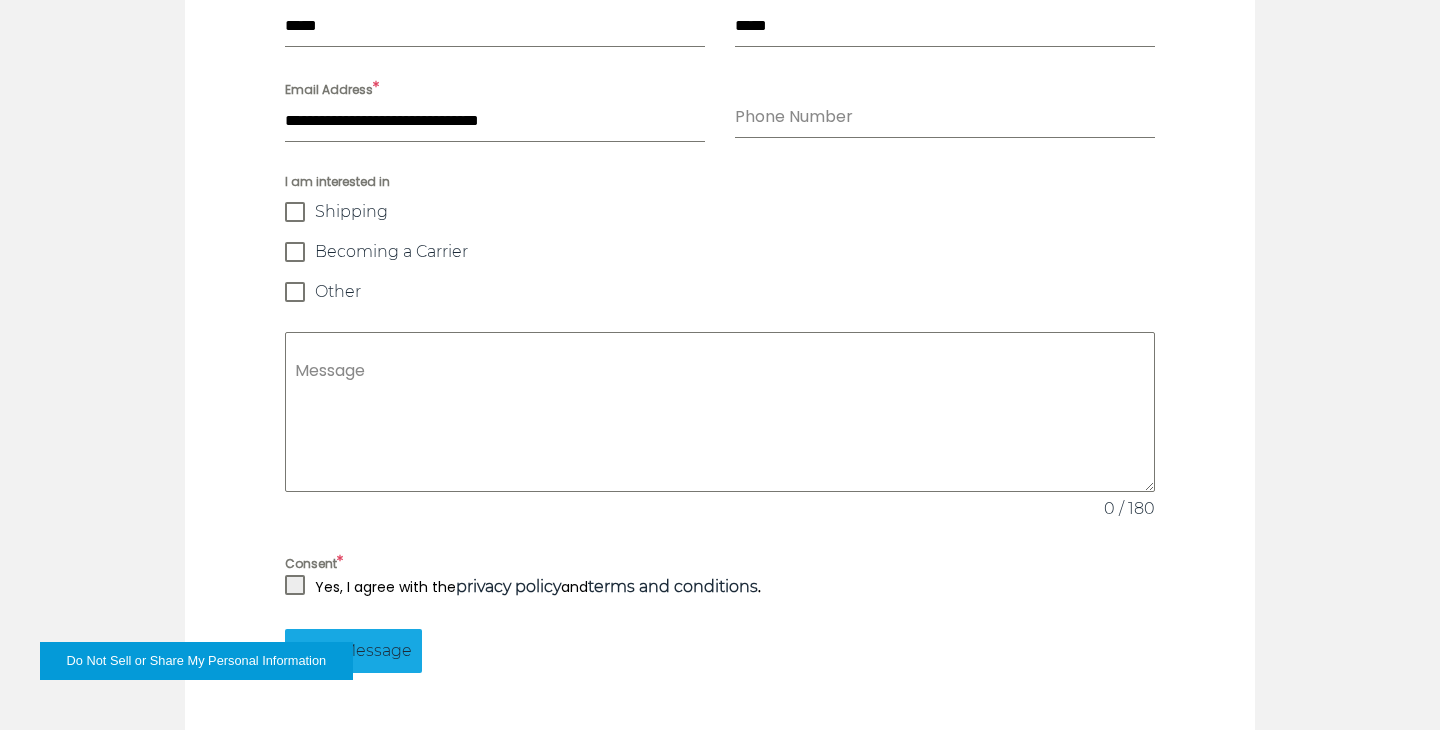 click on "Shipping" at bounding box center [351, 212] 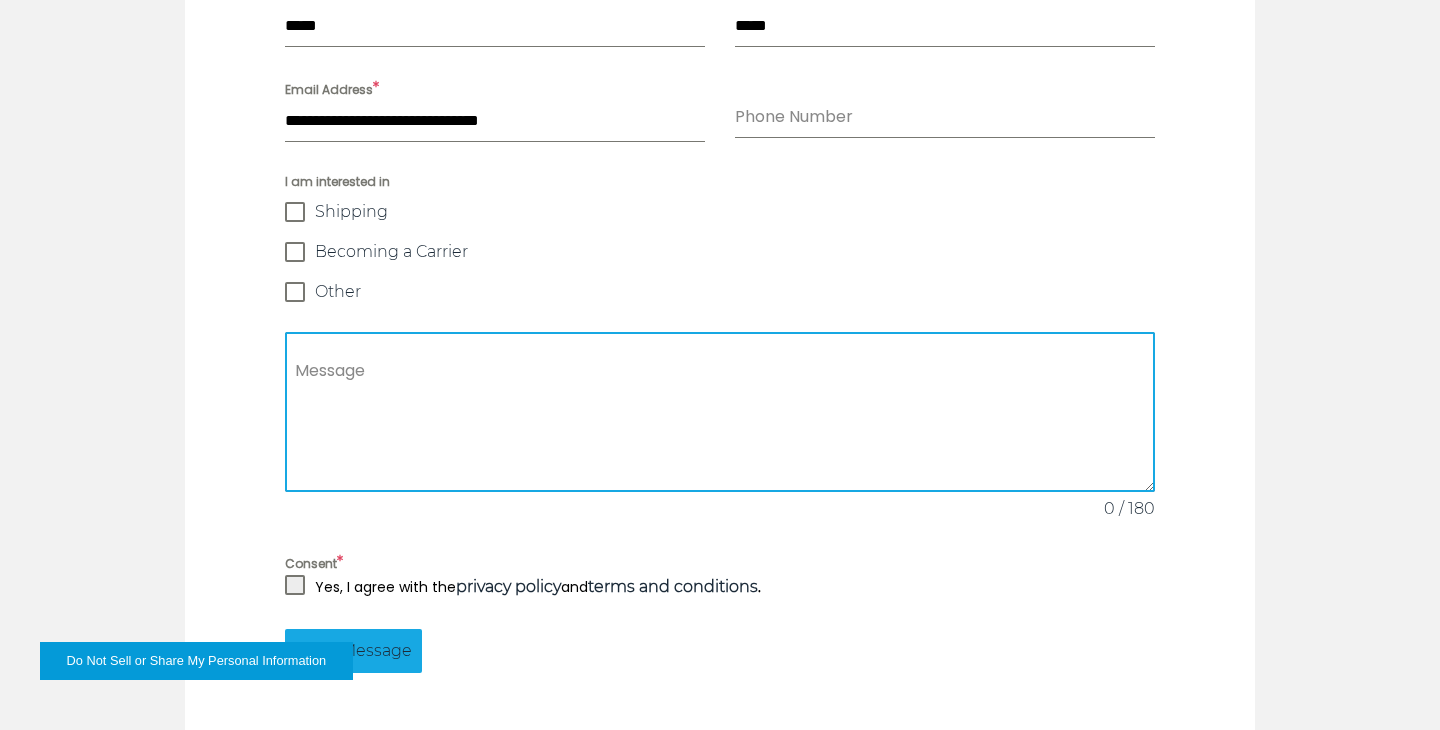 click on "Message" at bounding box center [720, 412] 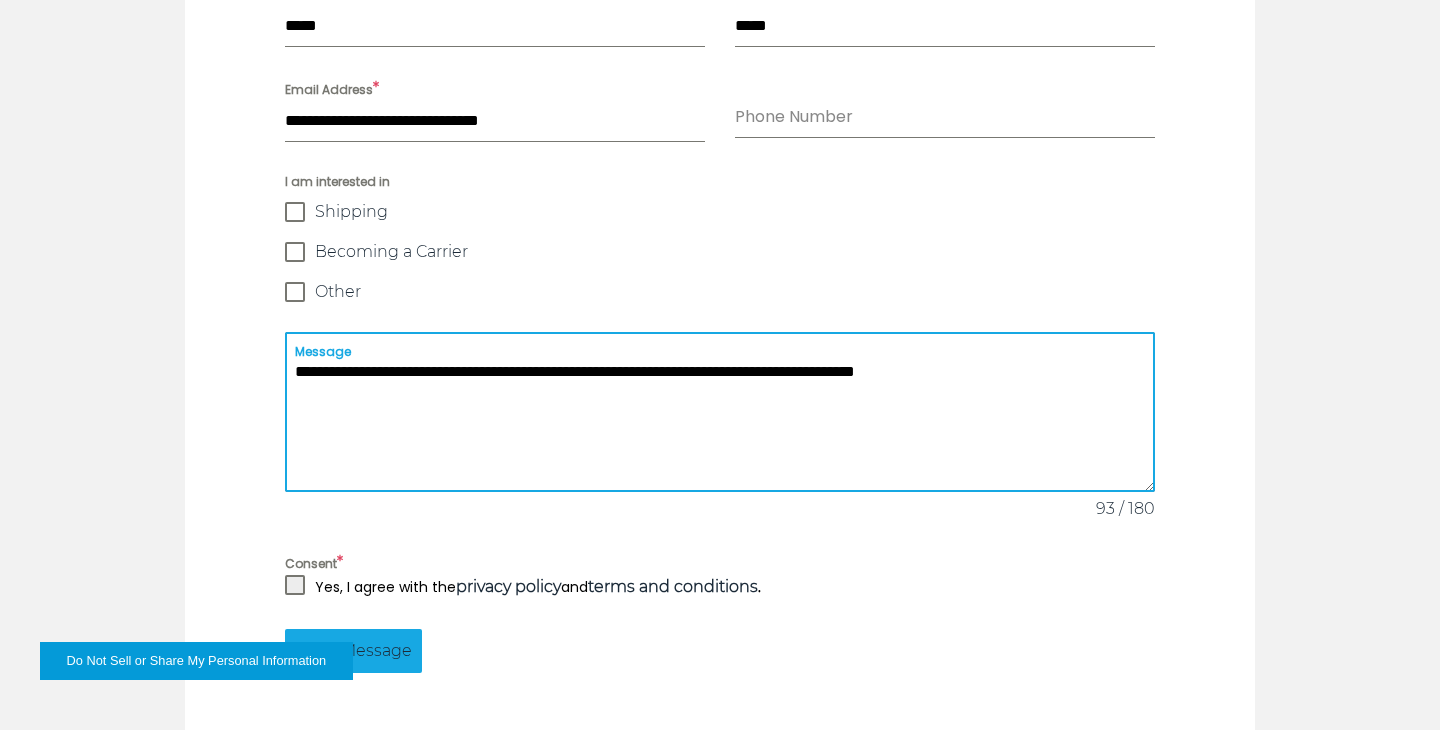 type on "**********" 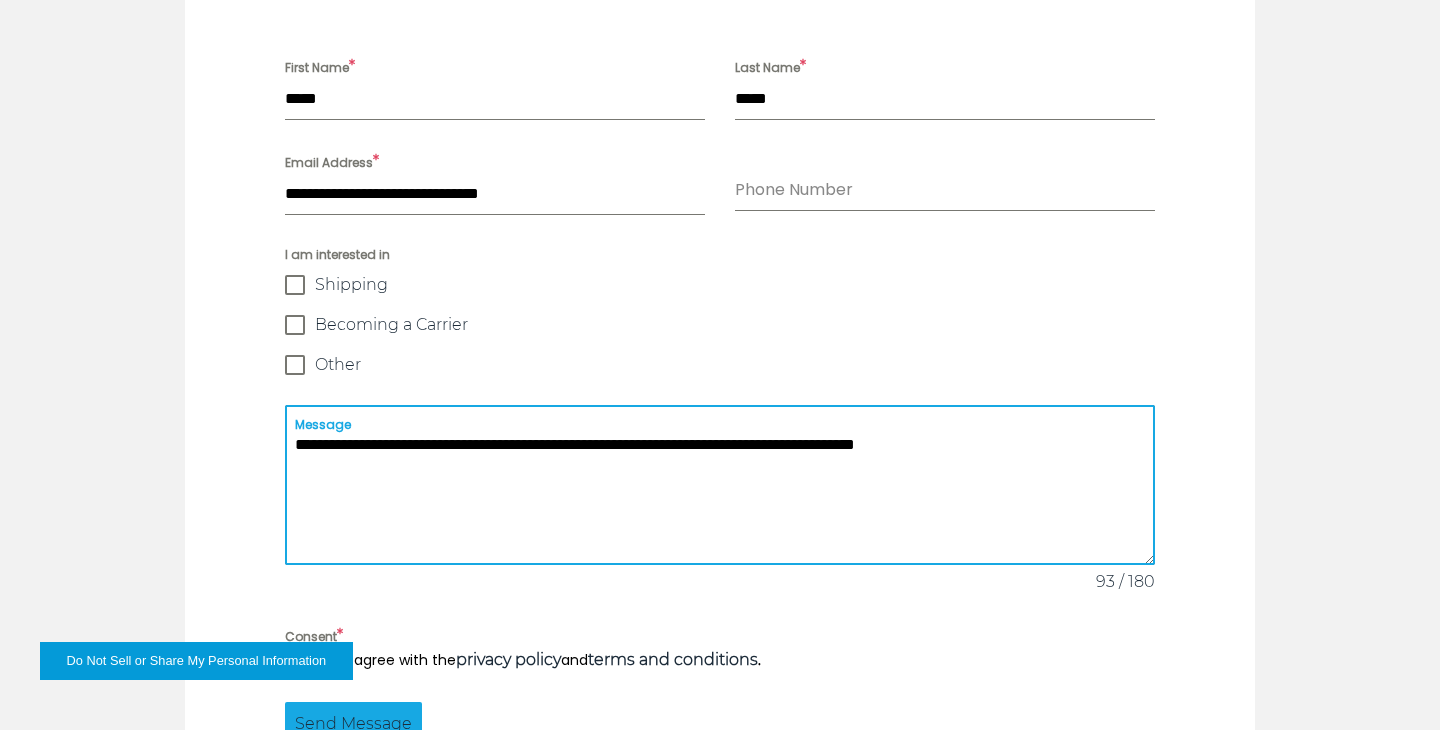 scroll, scrollTop: 1430, scrollLeft: 0, axis: vertical 